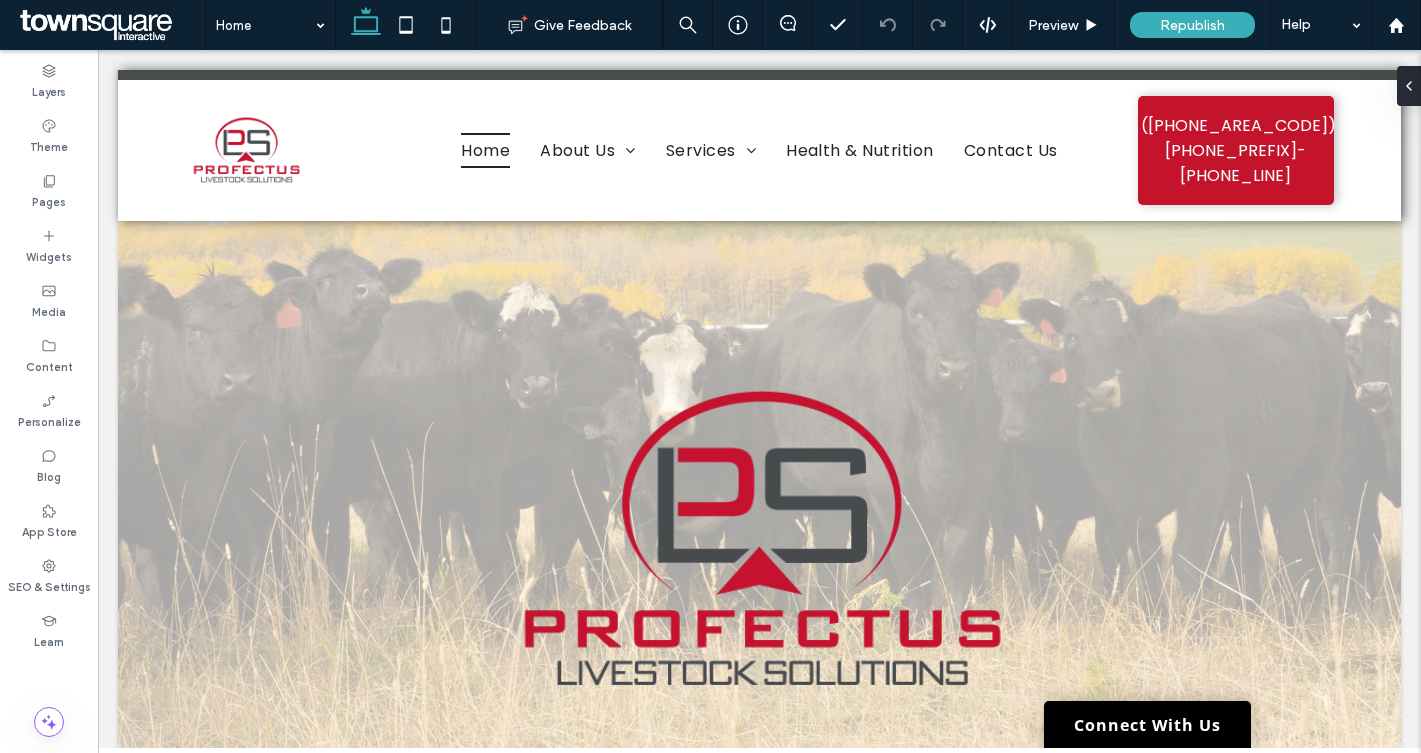 scroll, scrollTop: 329, scrollLeft: 0, axis: vertical 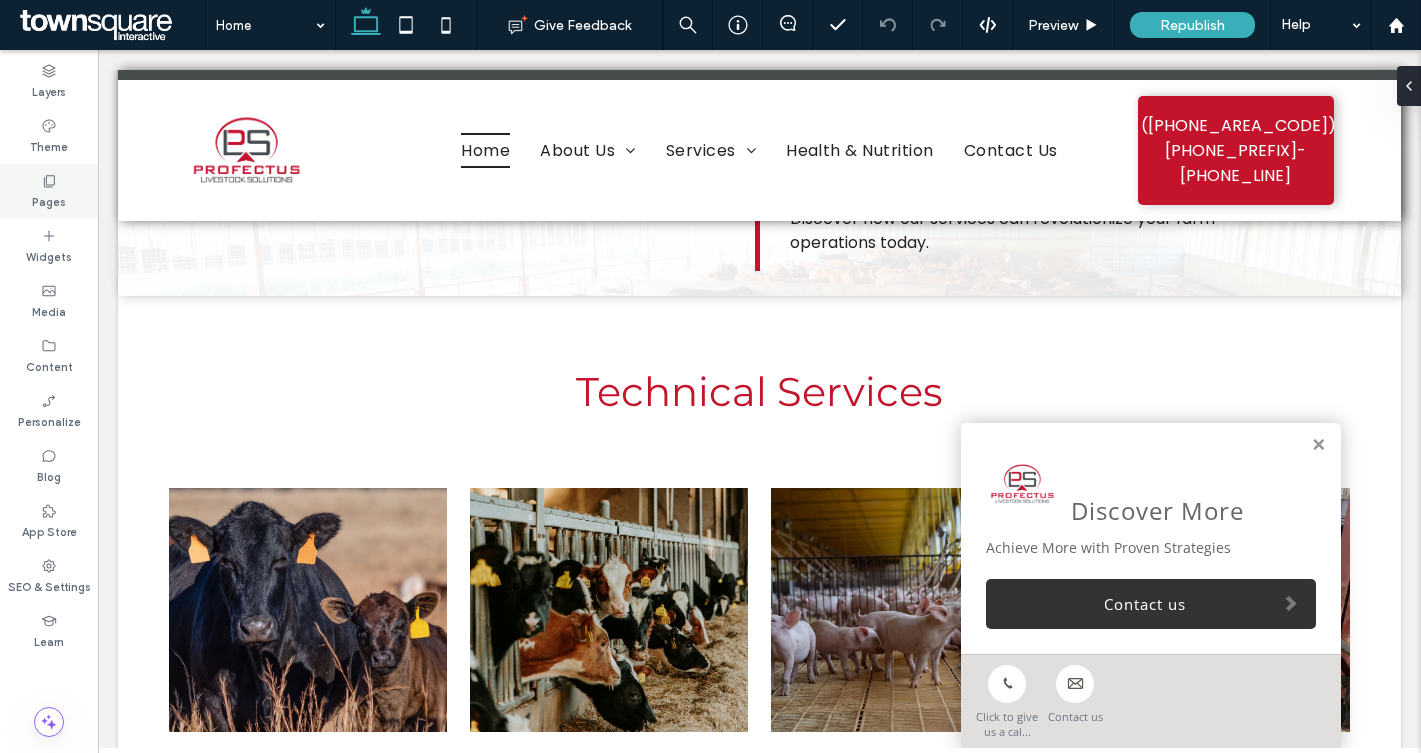 click on "Pages" at bounding box center [49, 191] 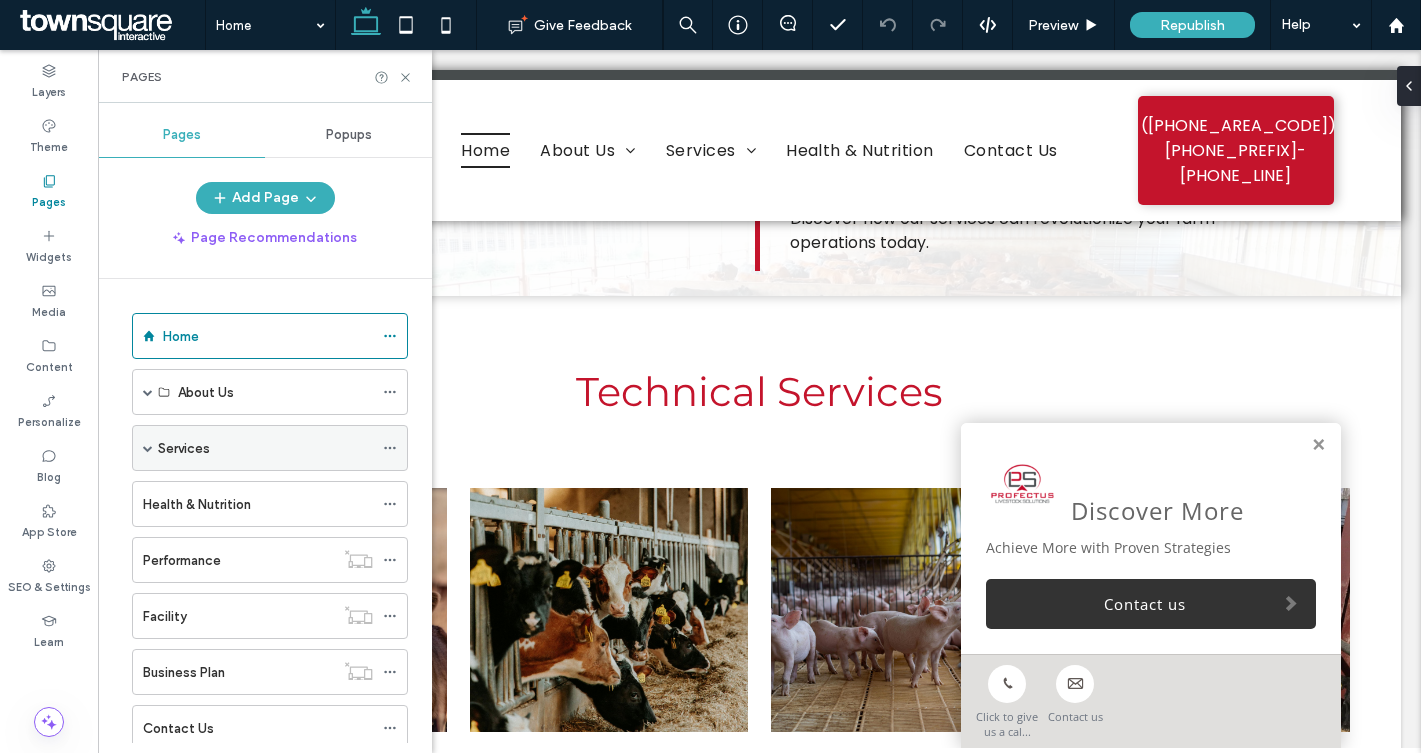 click at bounding box center (148, 448) 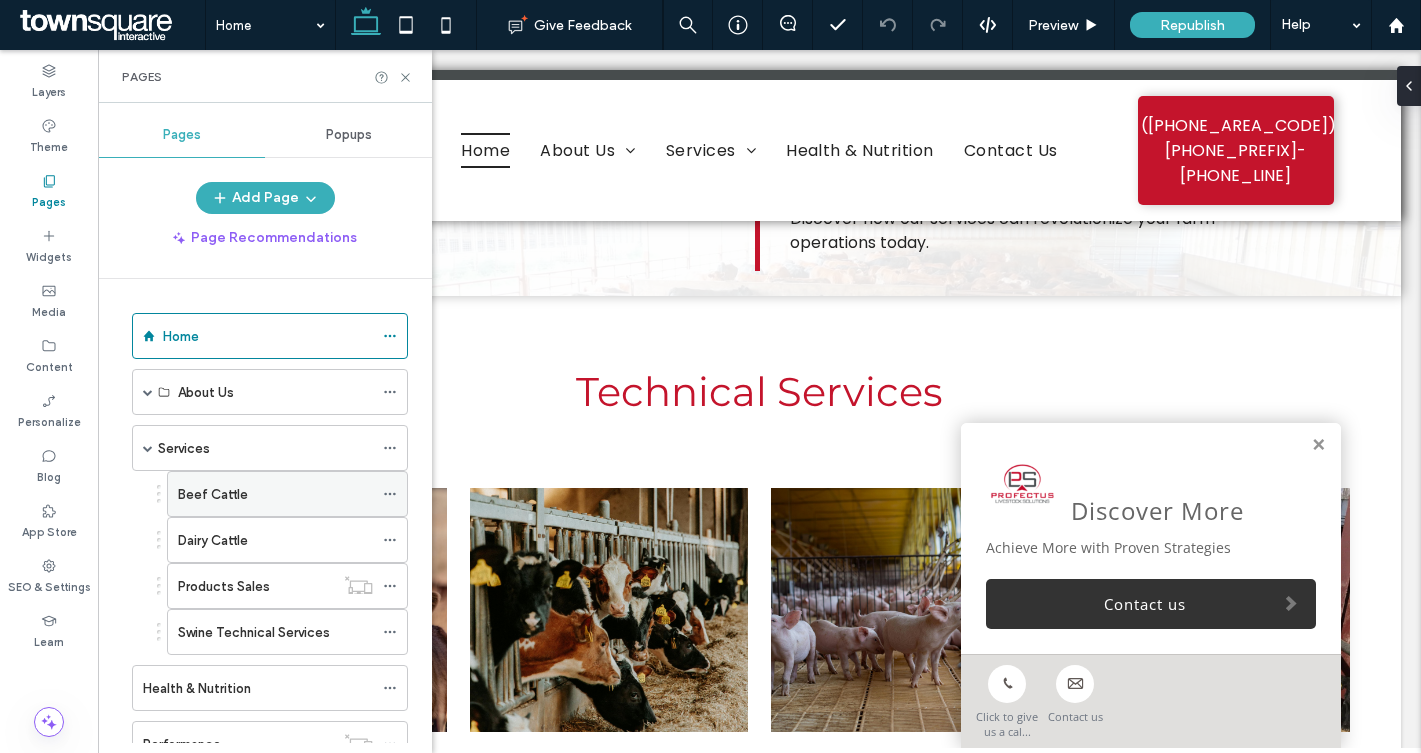 click 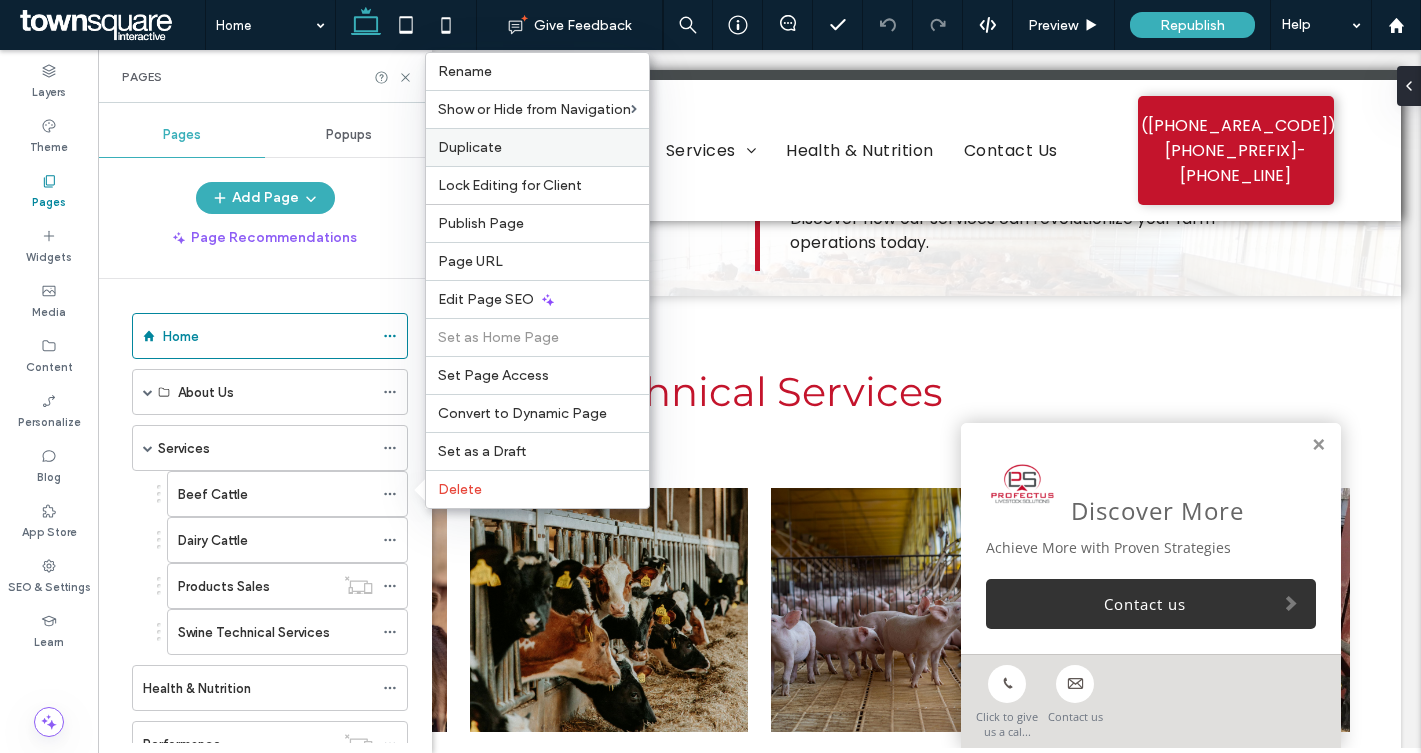 click on "Duplicate" at bounding box center (537, 147) 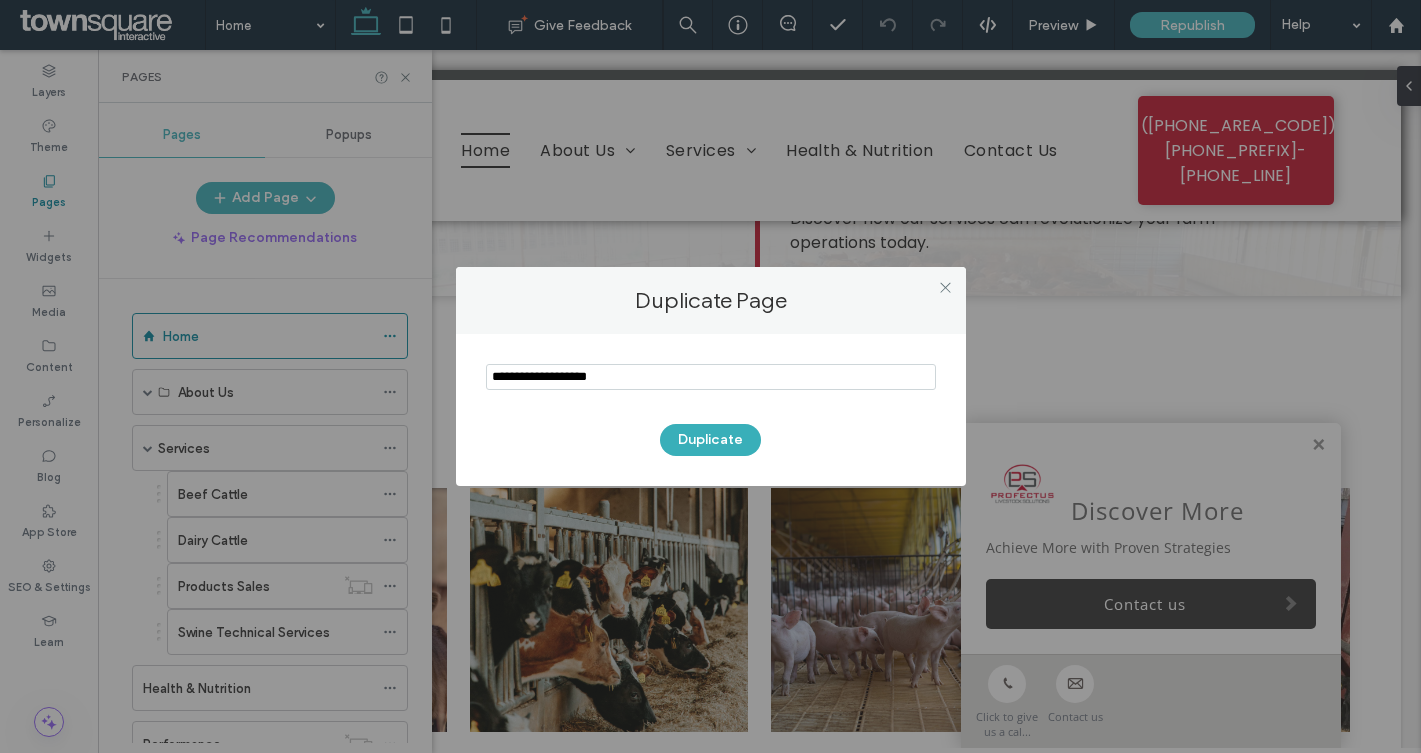 drag, startPoint x: 617, startPoint y: 382, endPoint x: 480, endPoint y: 380, distance: 137.0146 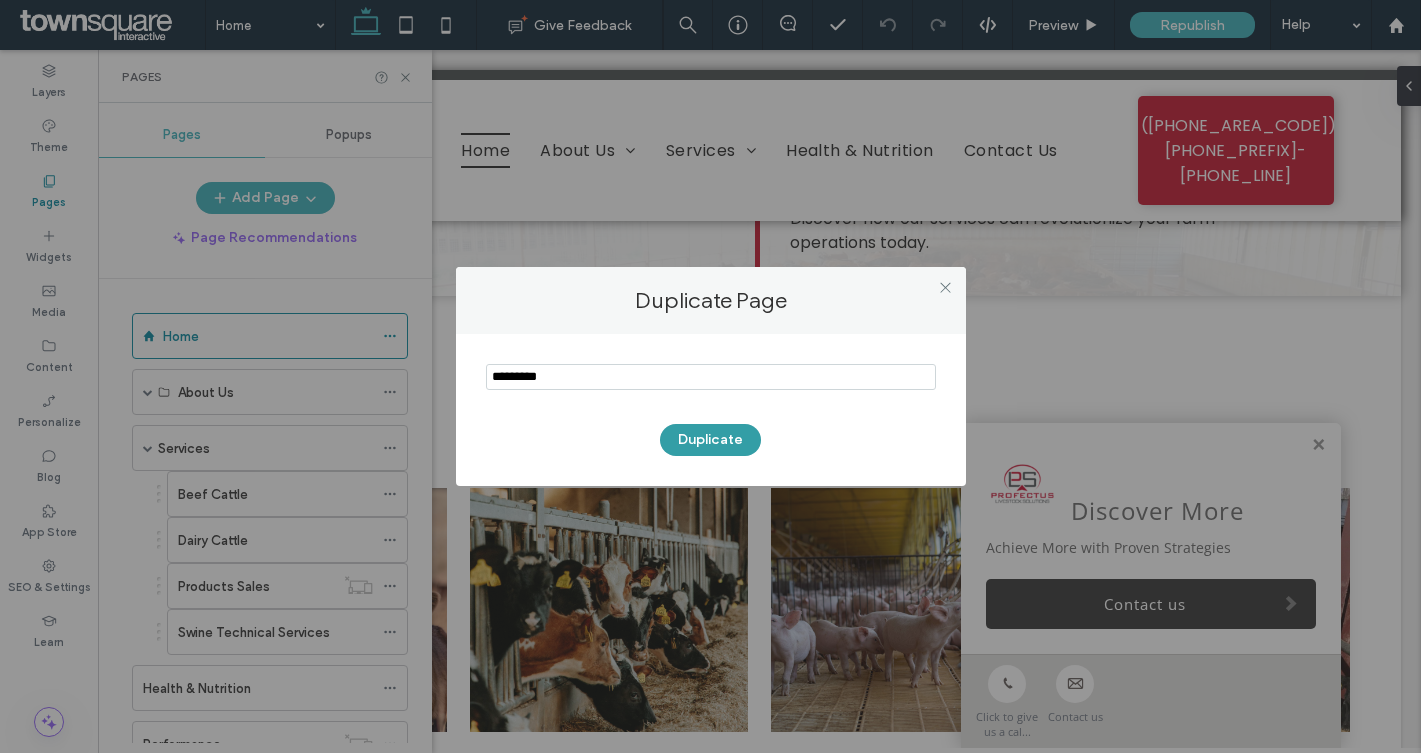 type on "*********" 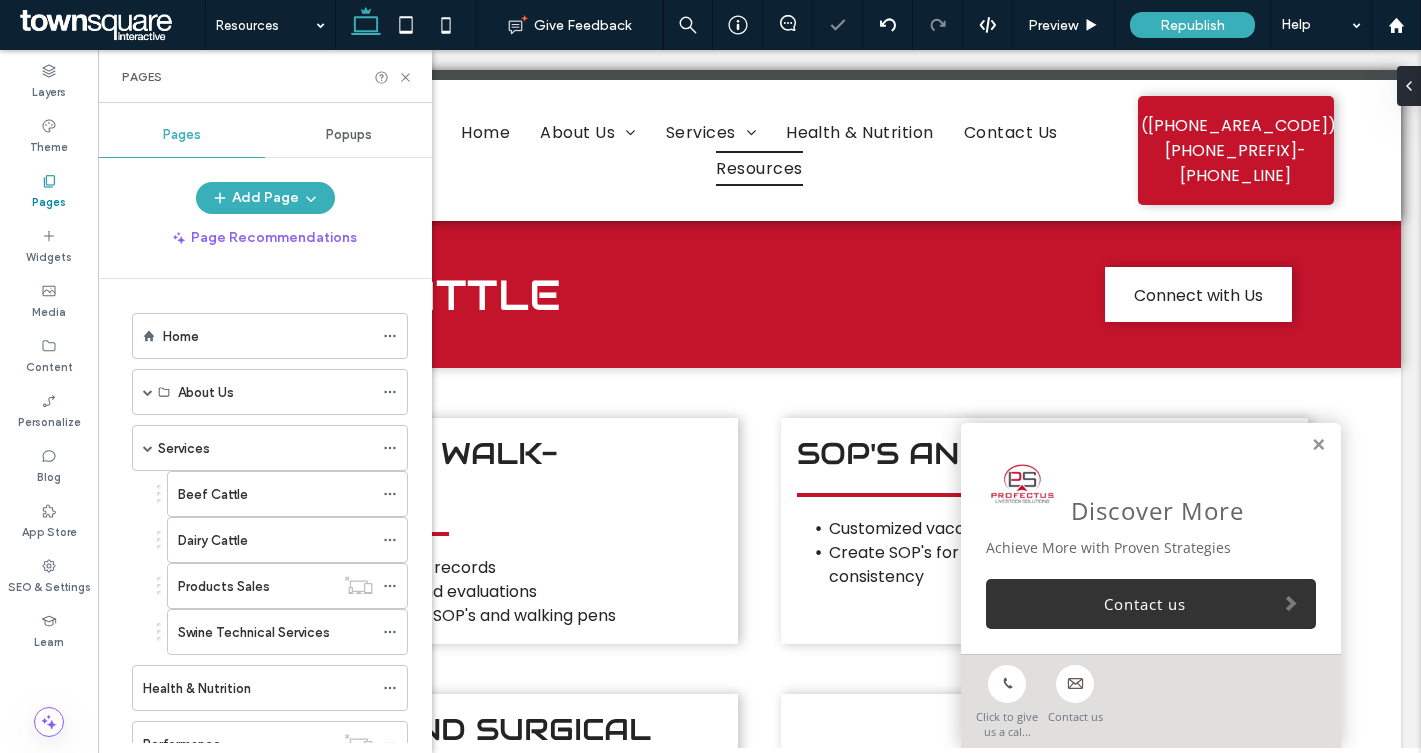 scroll, scrollTop: 0, scrollLeft: 0, axis: both 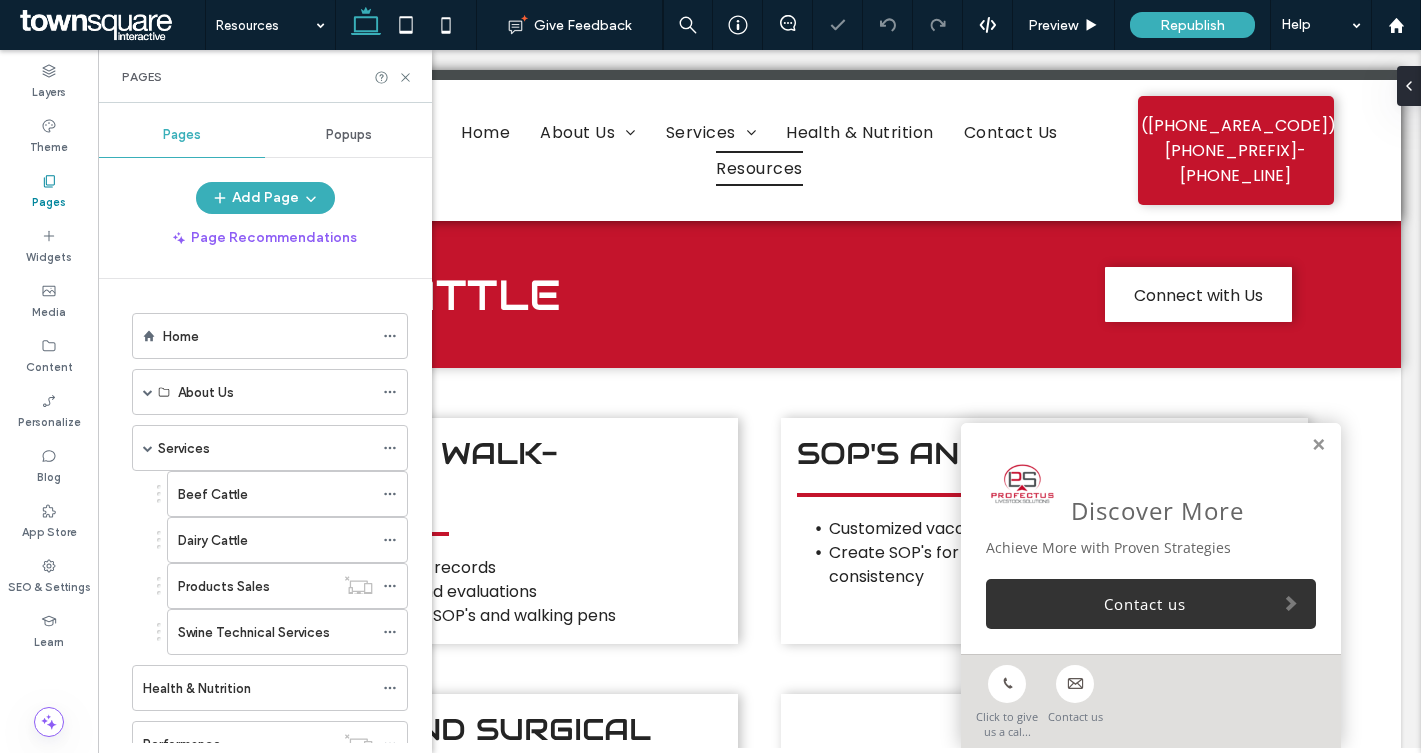 click on "Pages" at bounding box center [265, 76] 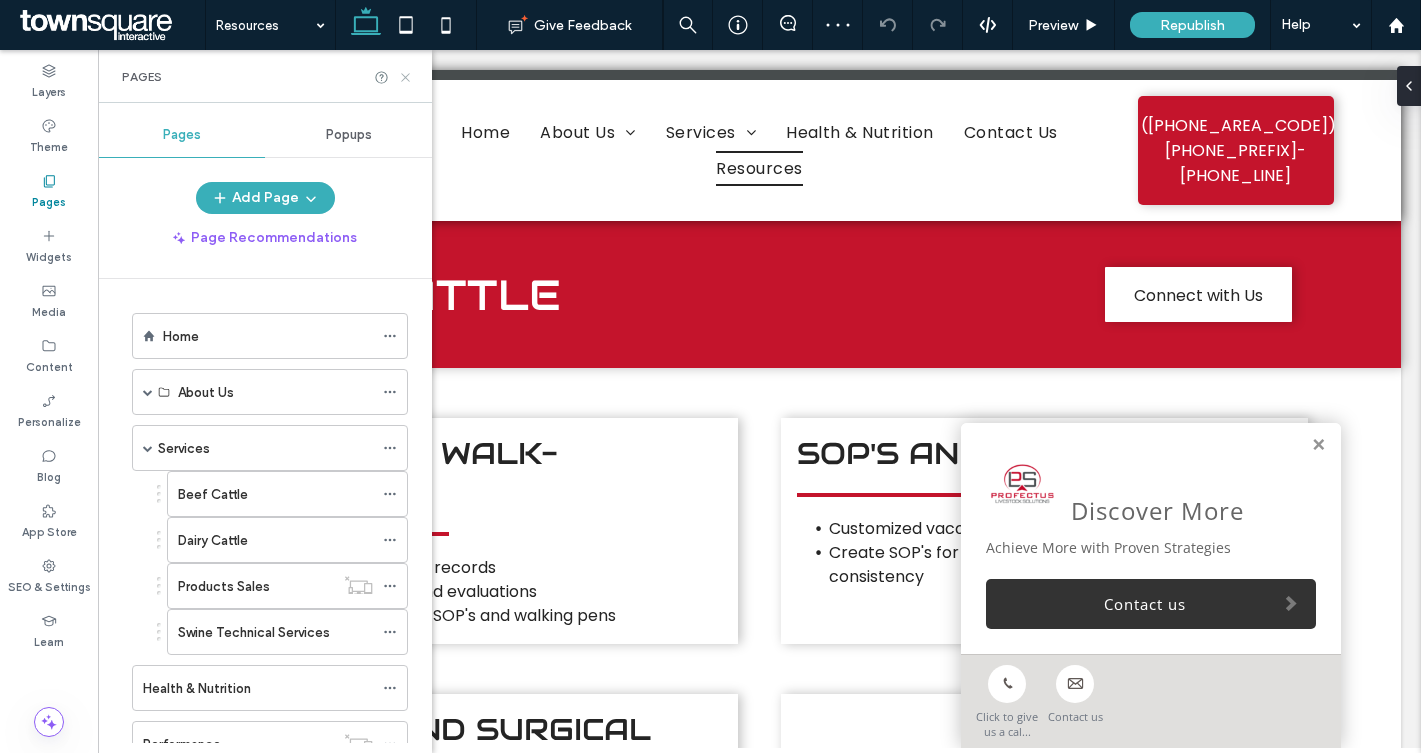 click 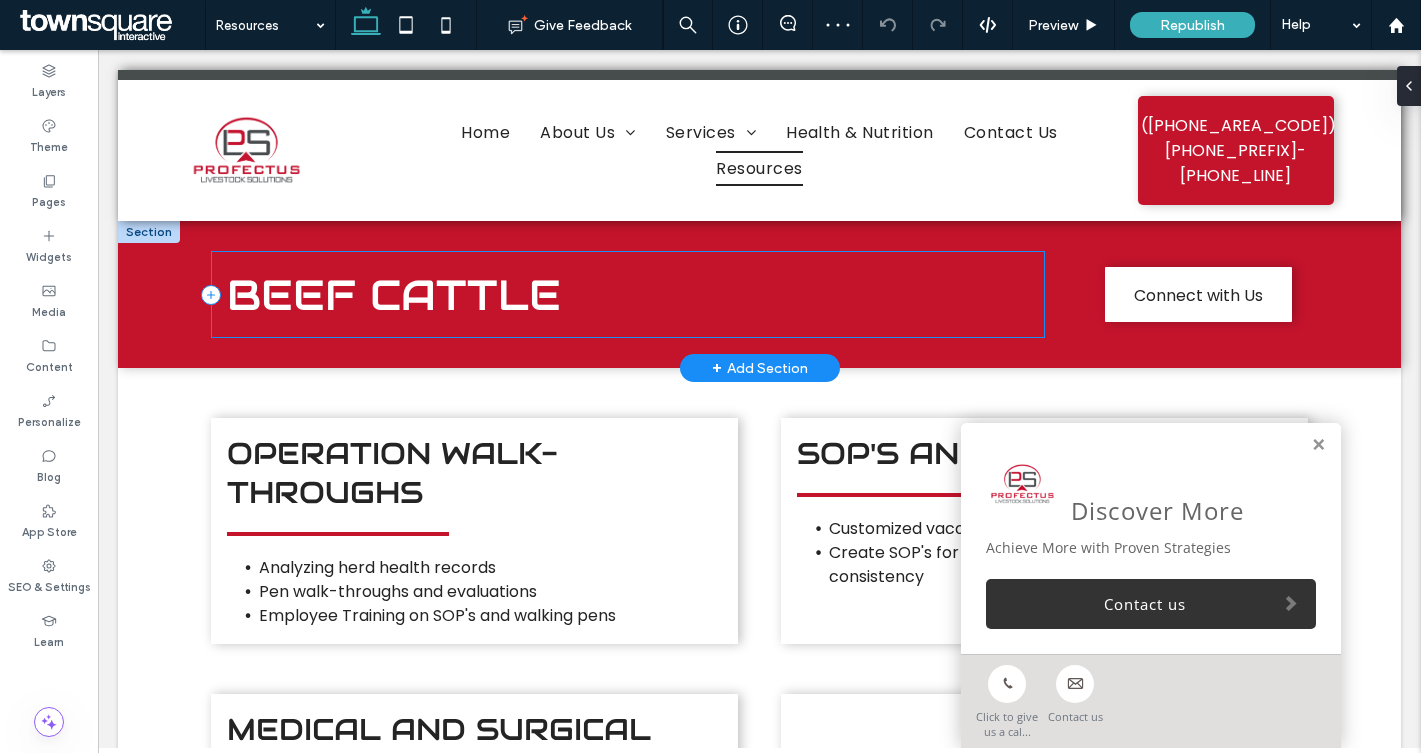 click on "Beef Cattle" at bounding box center [394, 295] 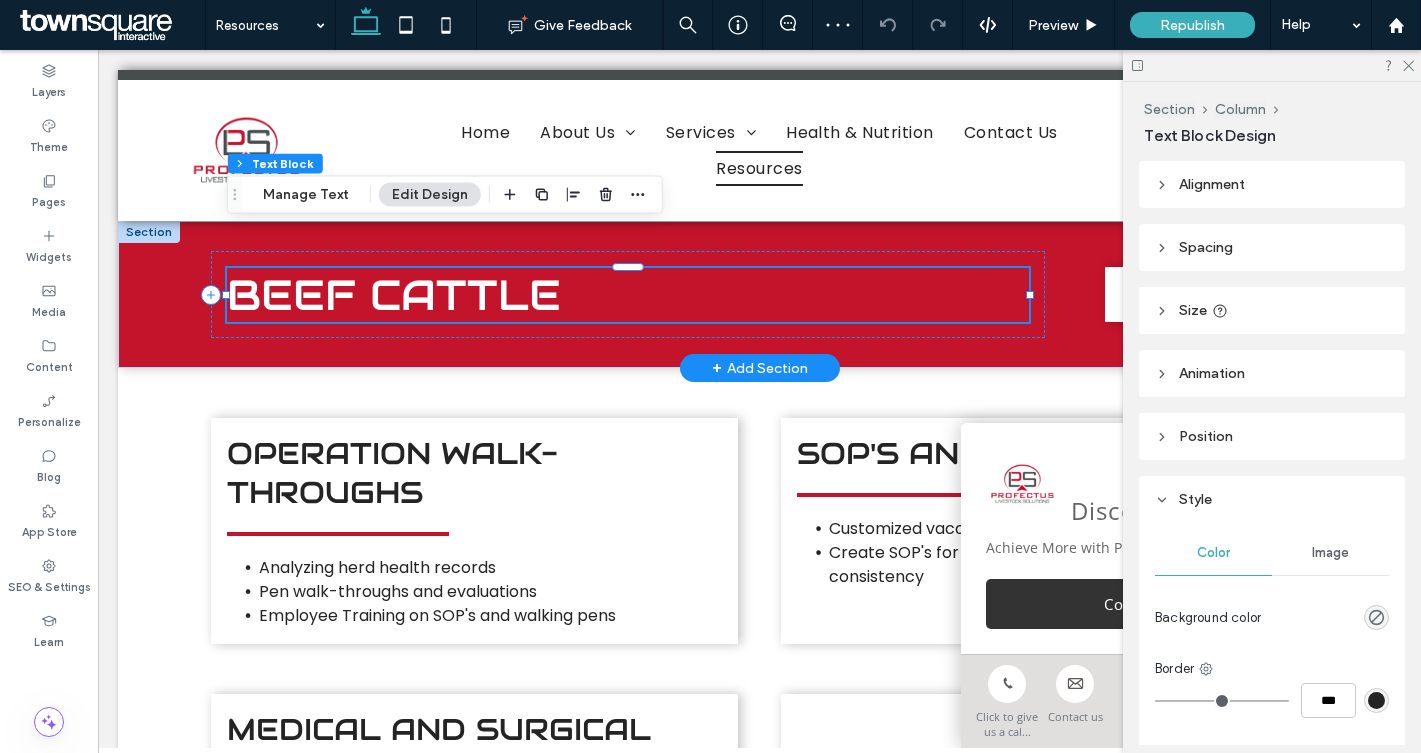 click on "Beef Cattle" at bounding box center (628, 295) 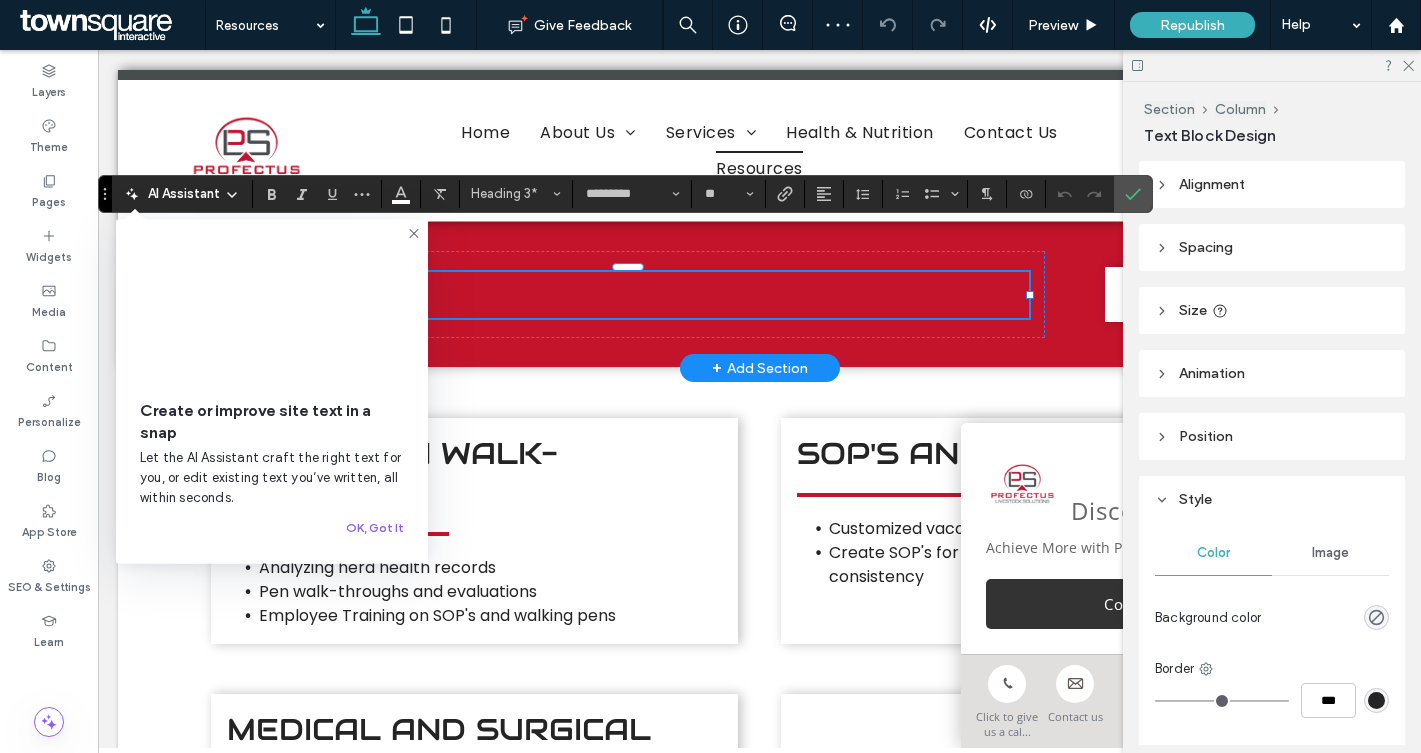 paste 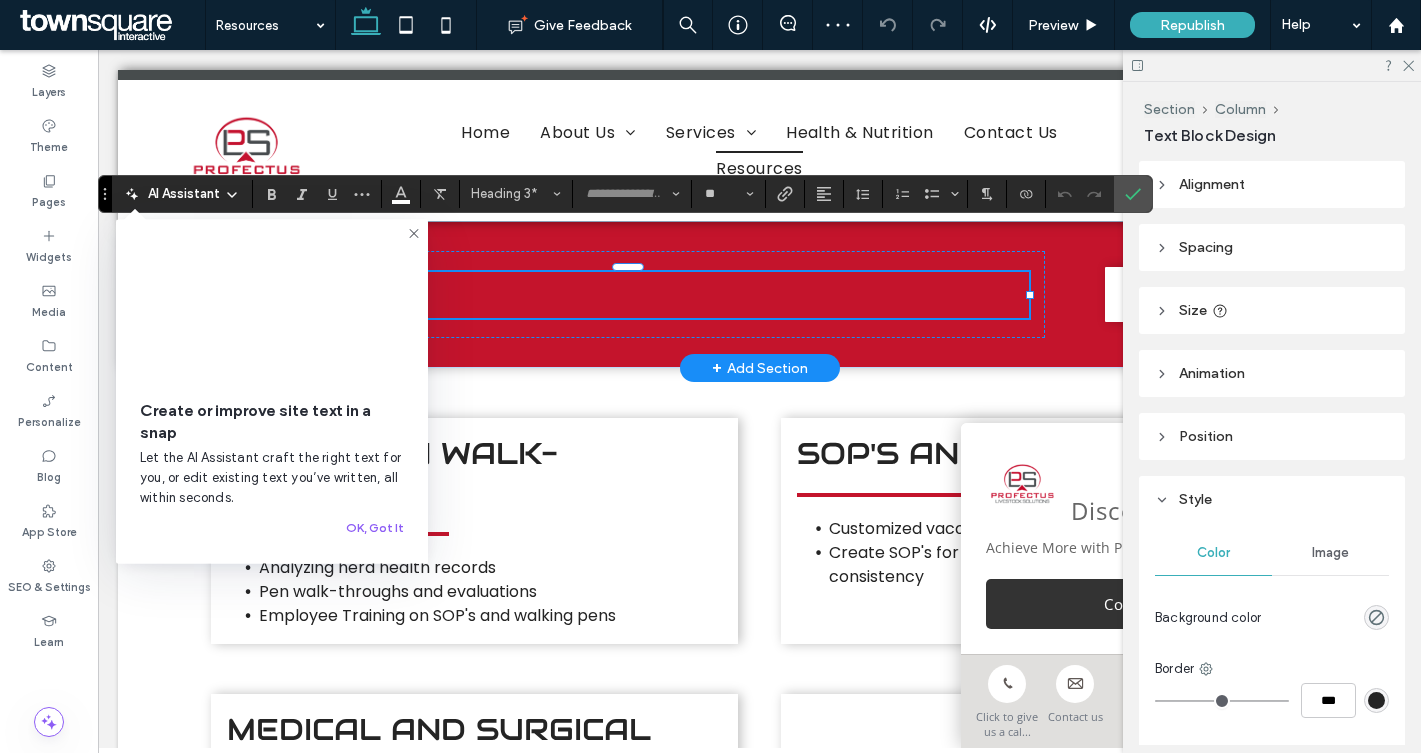 scroll, scrollTop: 3, scrollLeft: 0, axis: vertical 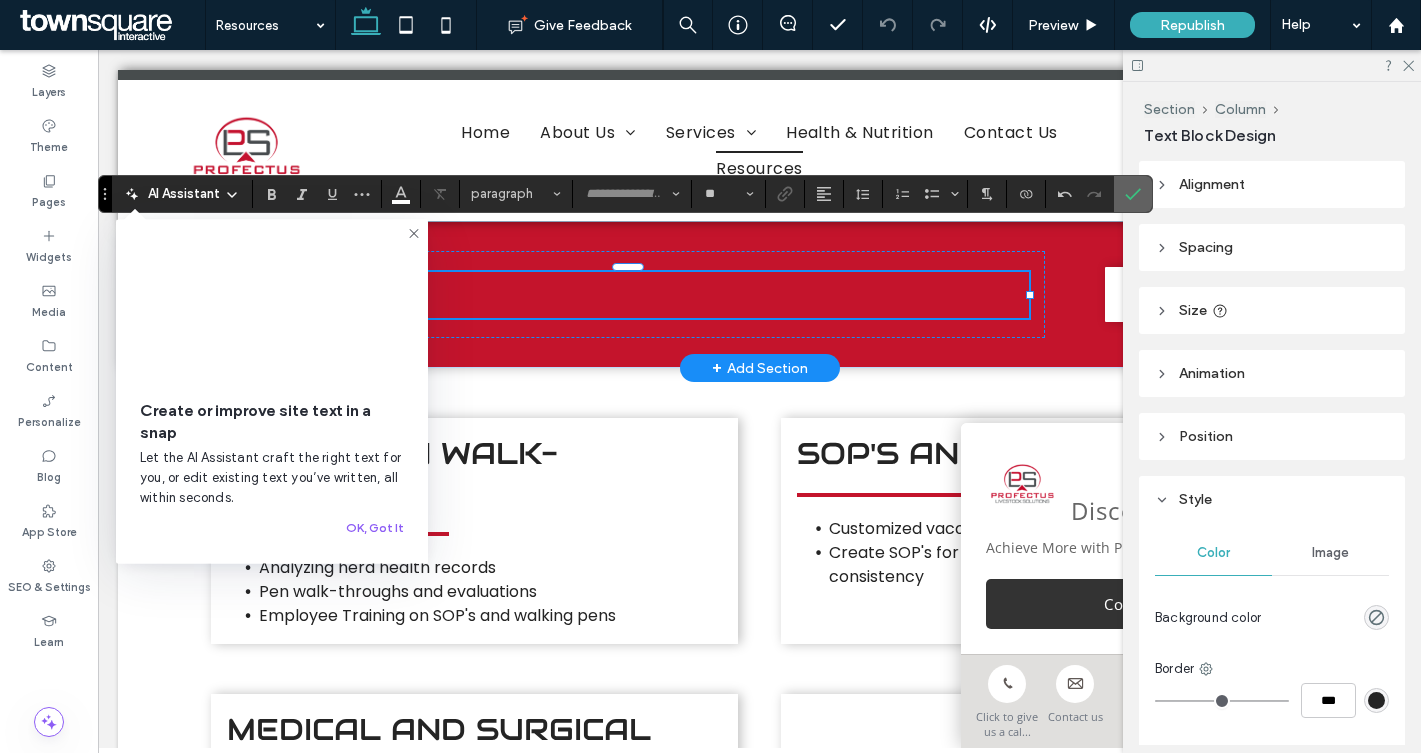 click at bounding box center [1129, 194] 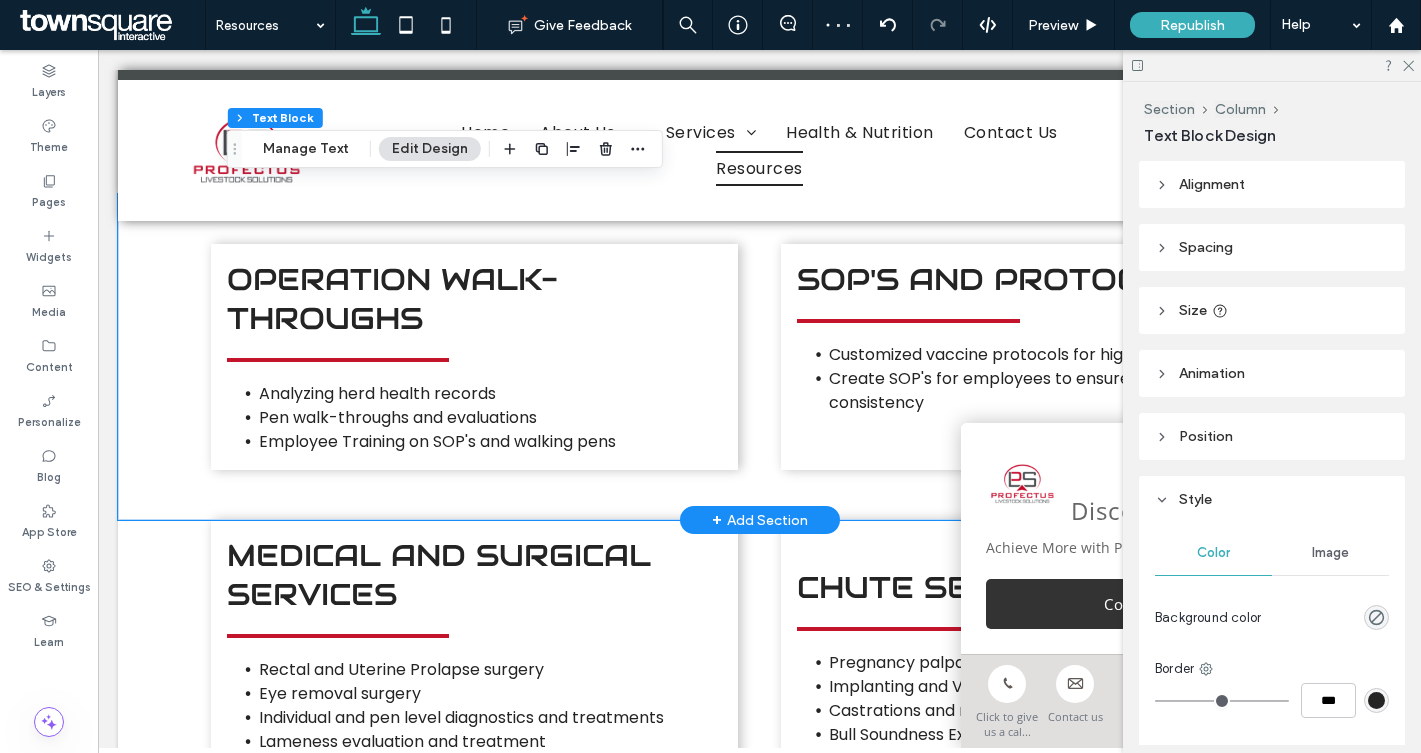 scroll, scrollTop: 240, scrollLeft: 0, axis: vertical 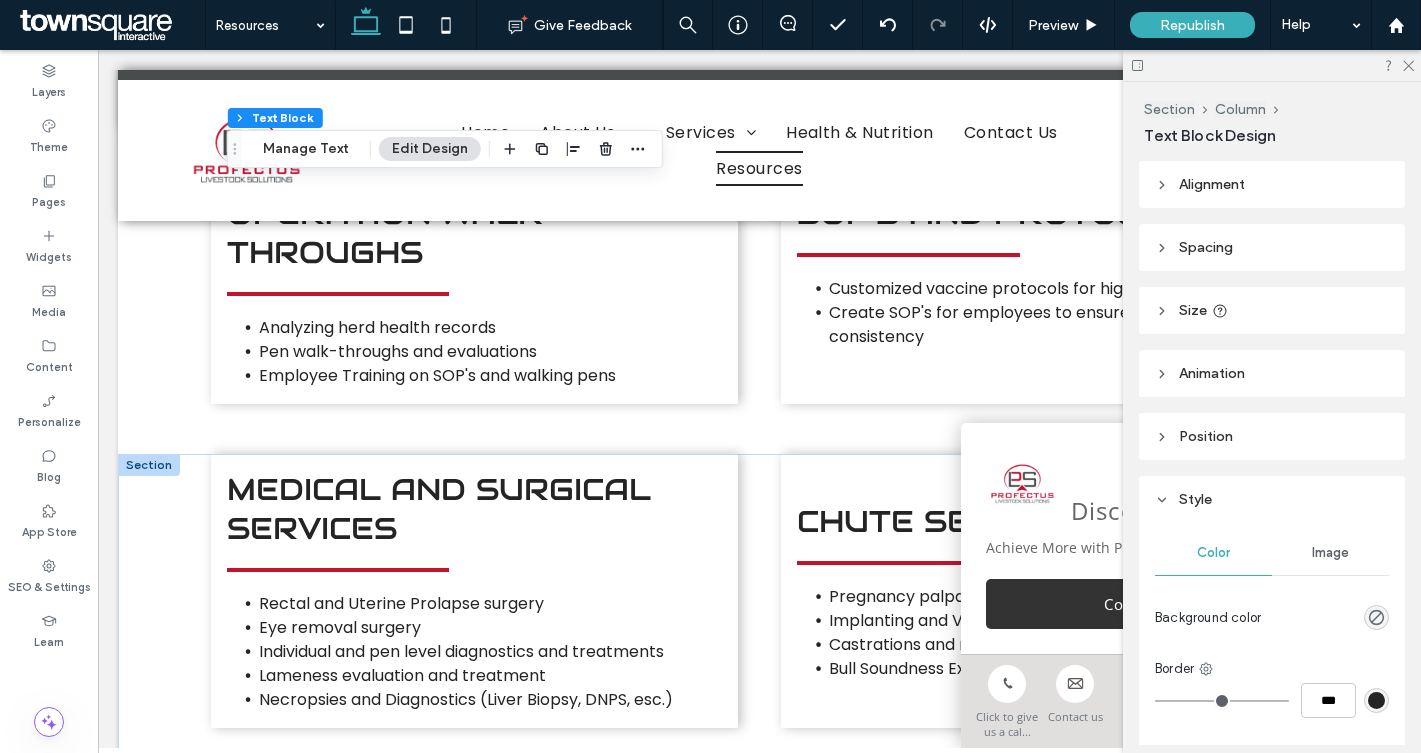 click at bounding box center (149, 465) 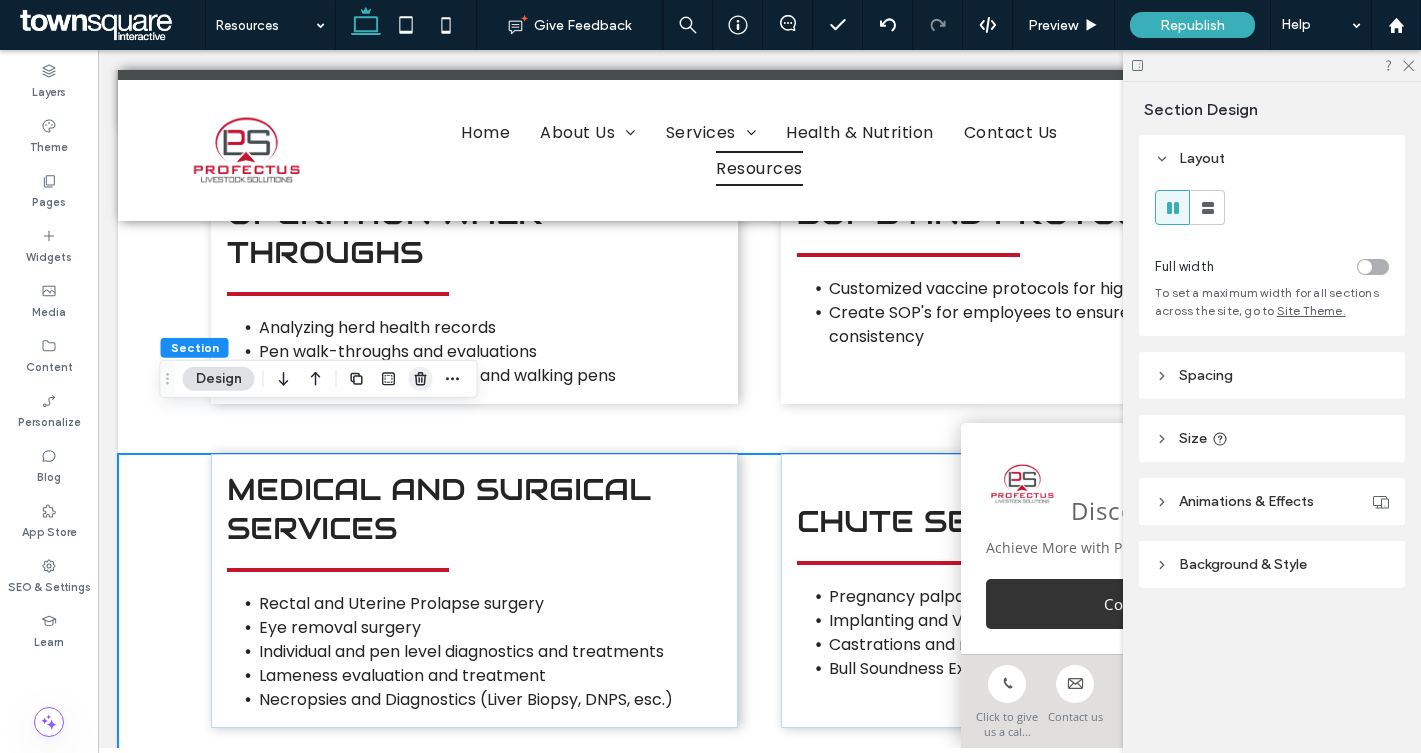 click 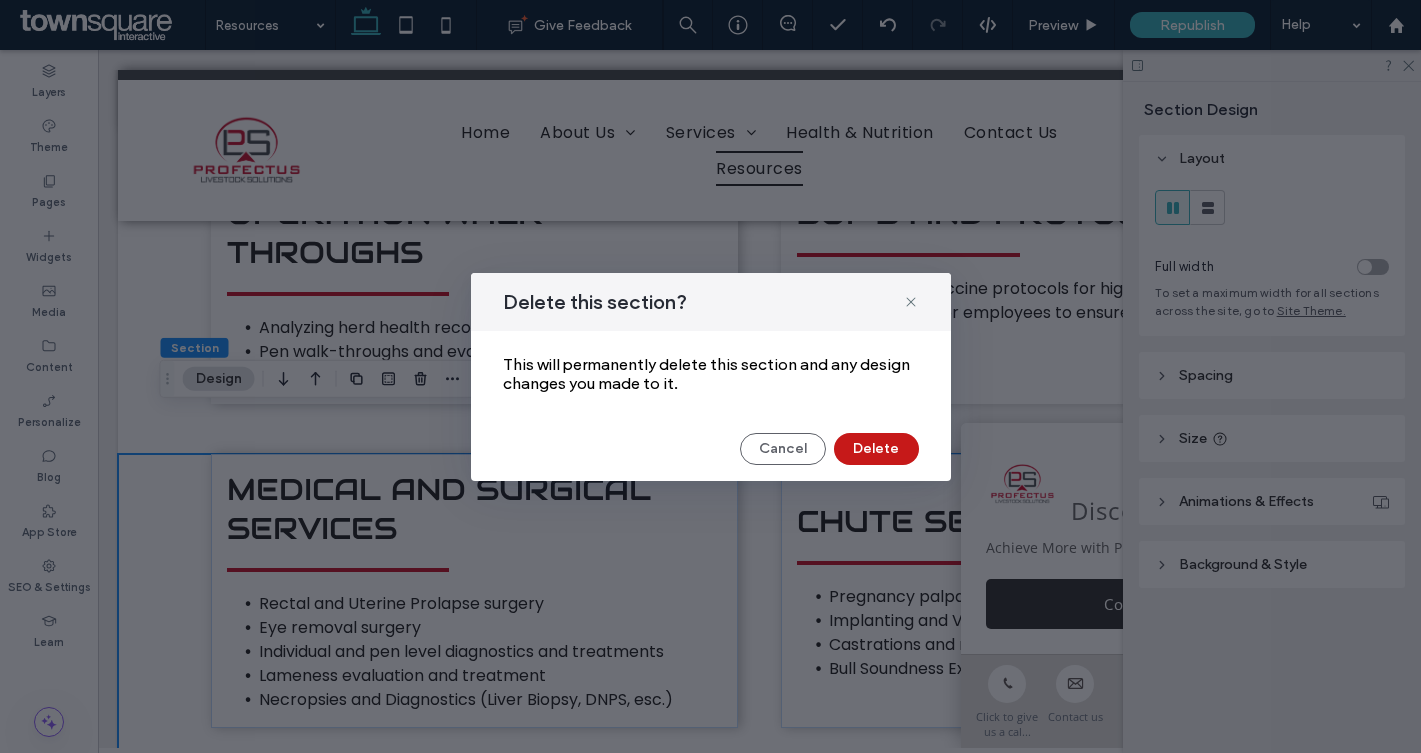 click on "Delete" at bounding box center (876, 449) 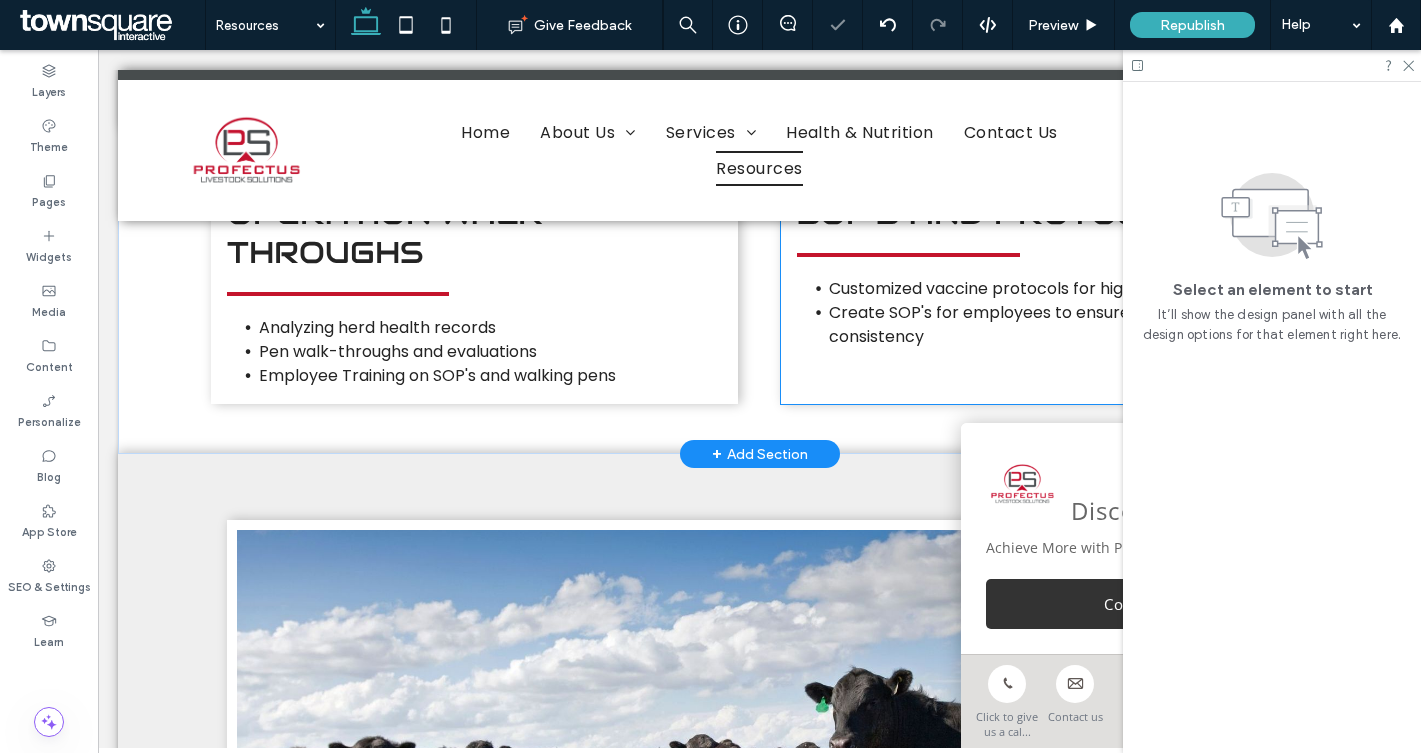 click on "SOP's and Protocols
Customized vaccine protocols for high and low risk calves Create SOP's for employees to ensure precision and consistency" at bounding box center [1044, 291] 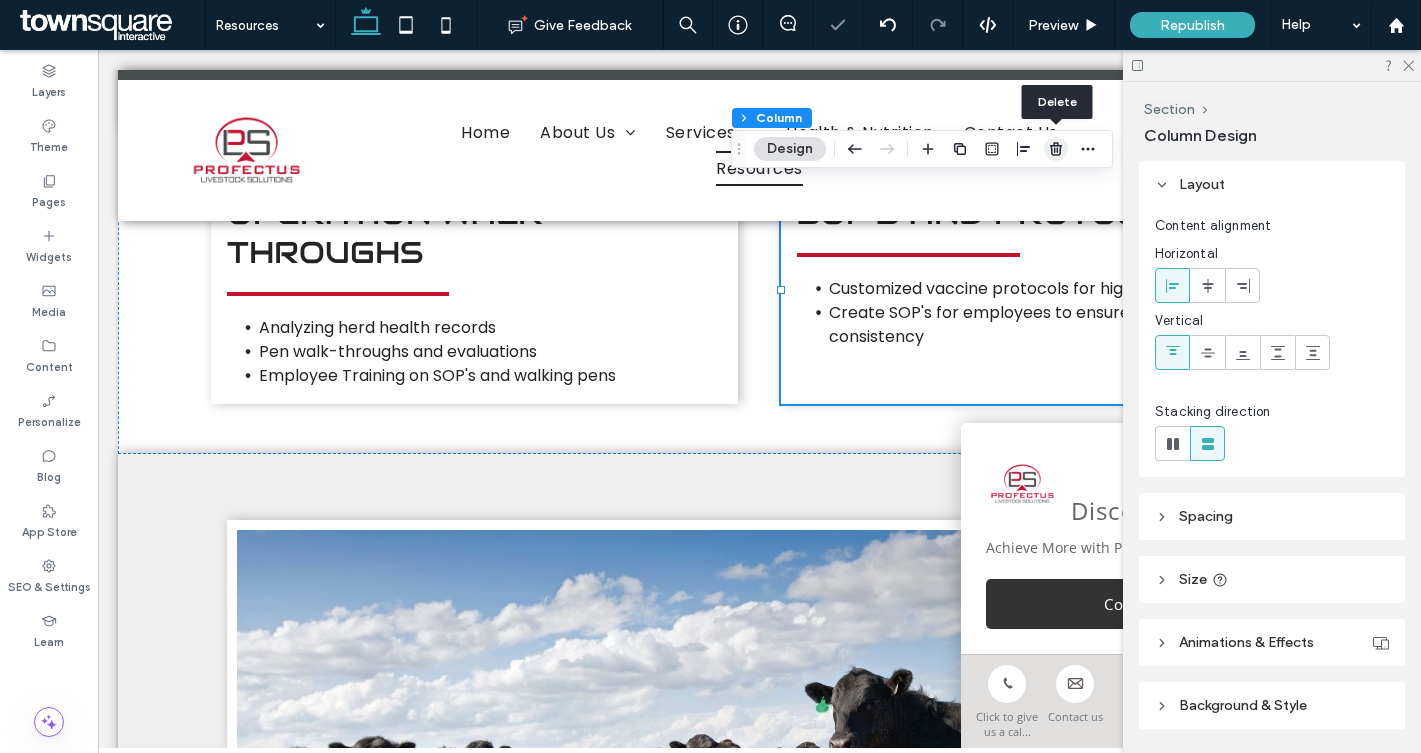 click 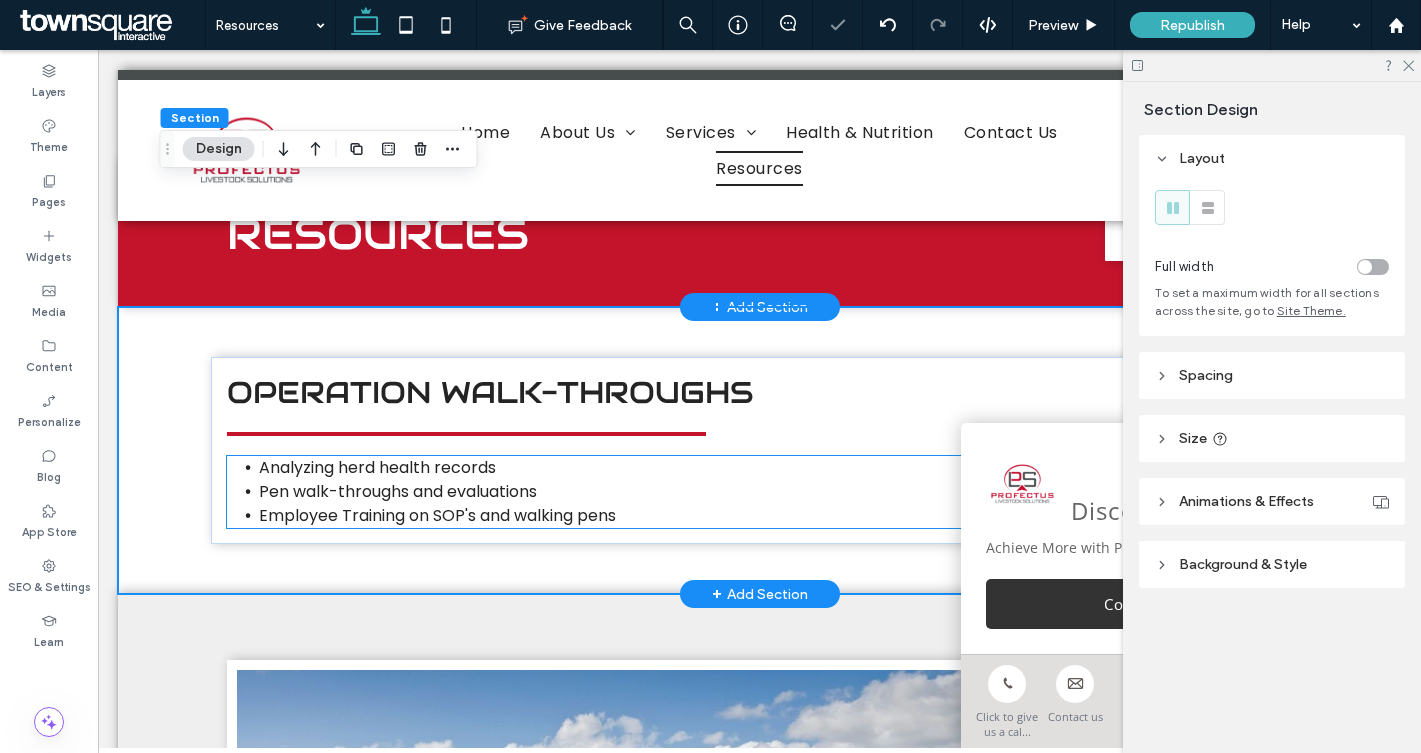 scroll, scrollTop: 32, scrollLeft: 0, axis: vertical 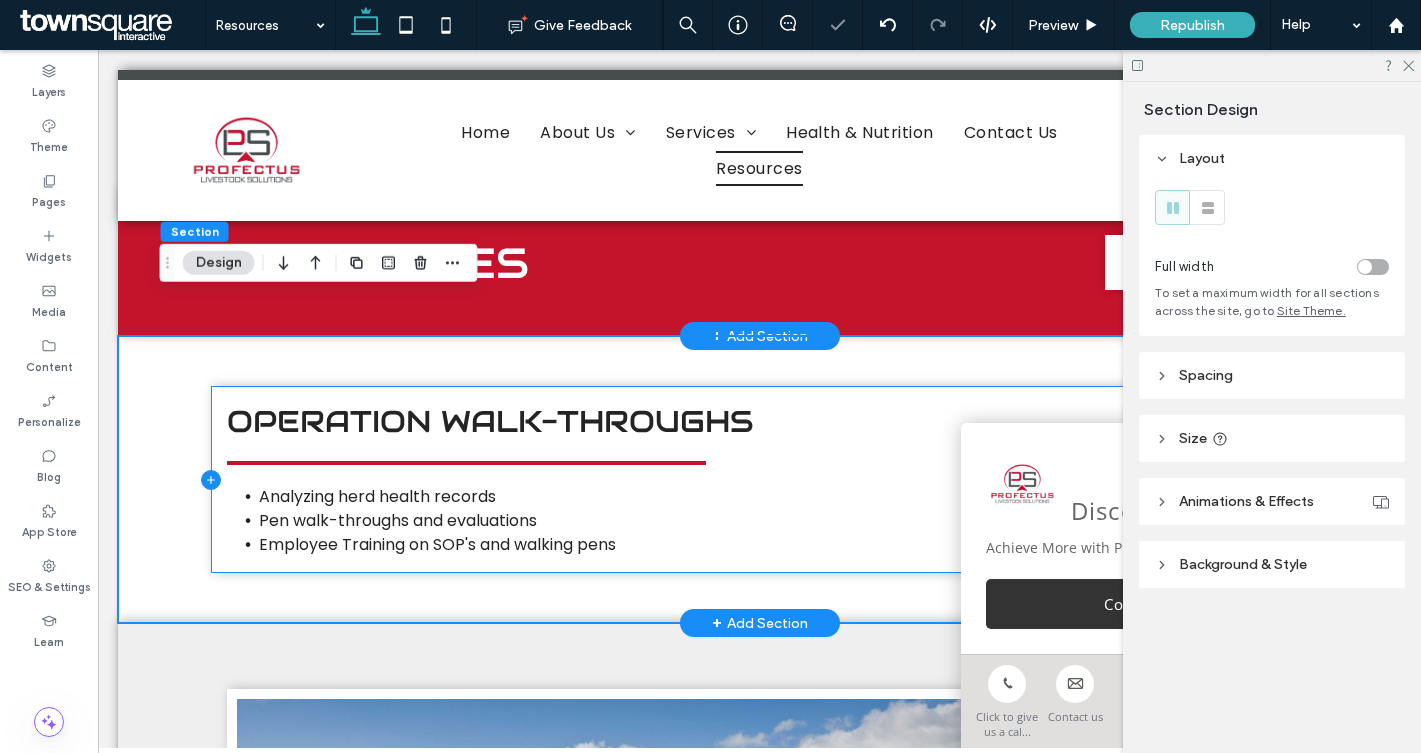 click 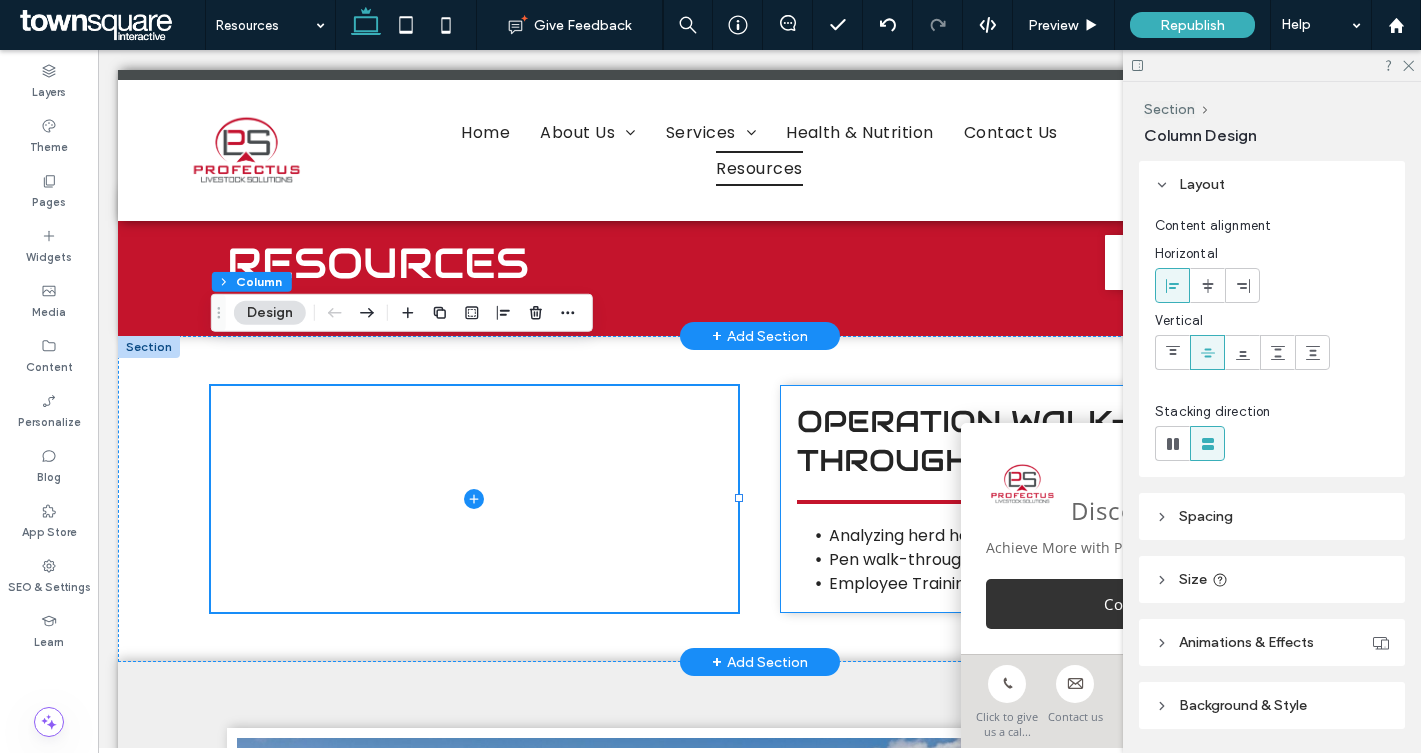 click on "Operation Walk-Throughs
Analyzing herd health records Pen walk-throughs and evaluations Employee Training on SOP's and walking pens" at bounding box center [1044, 499] 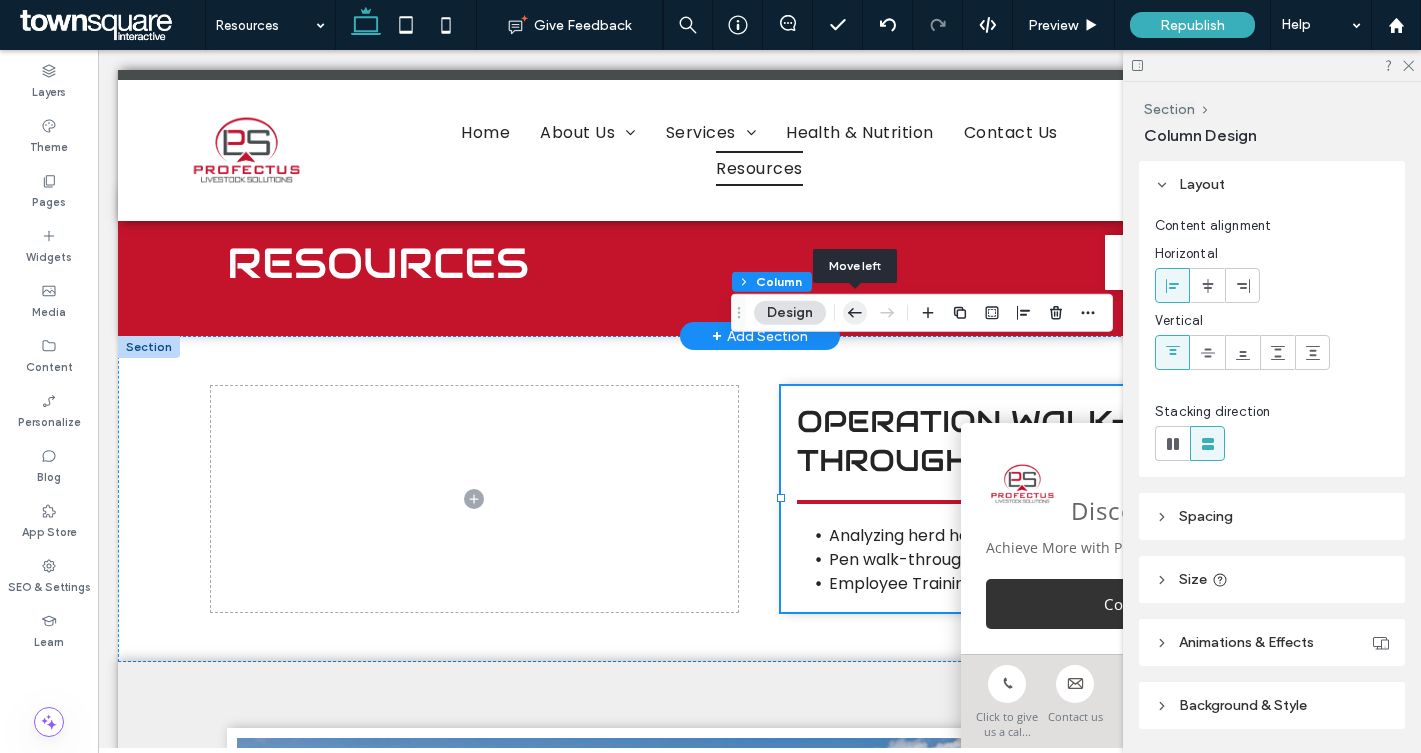 click 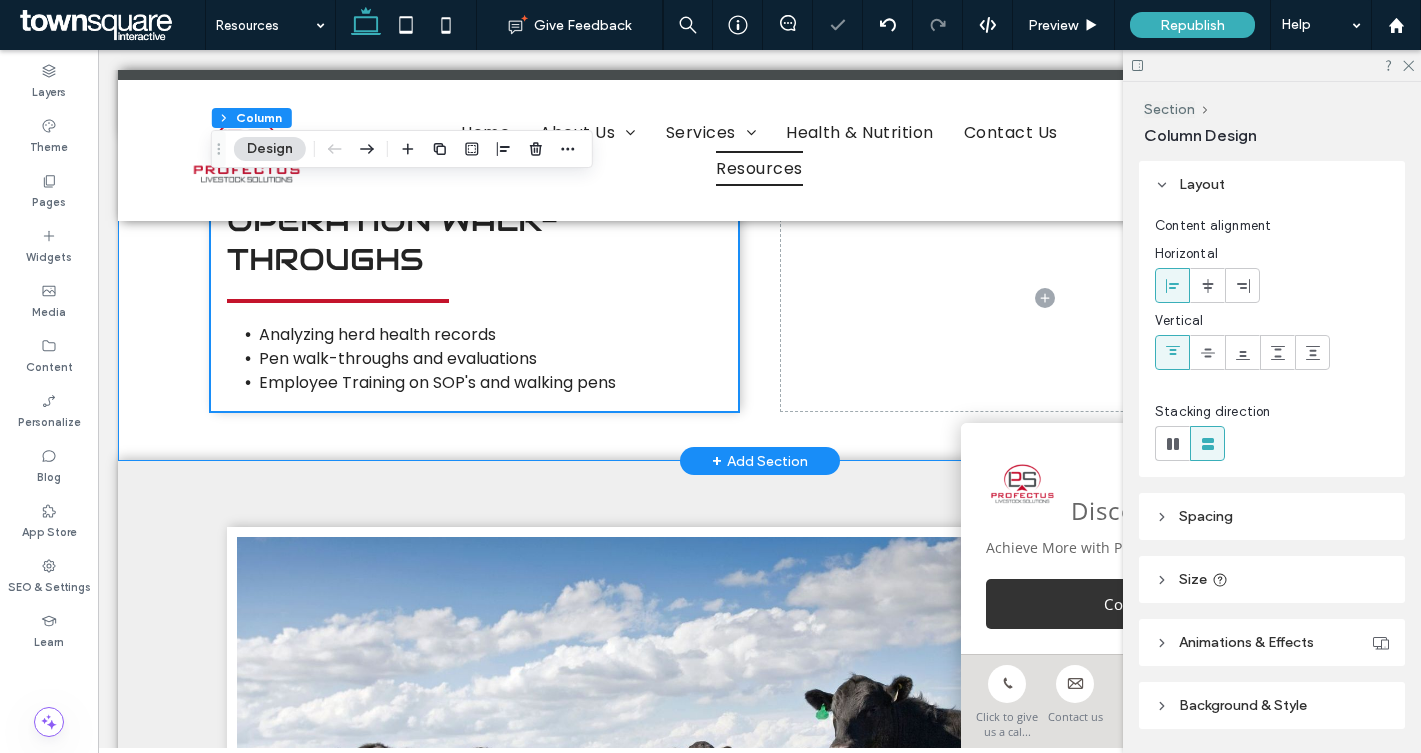 scroll, scrollTop: 111, scrollLeft: 0, axis: vertical 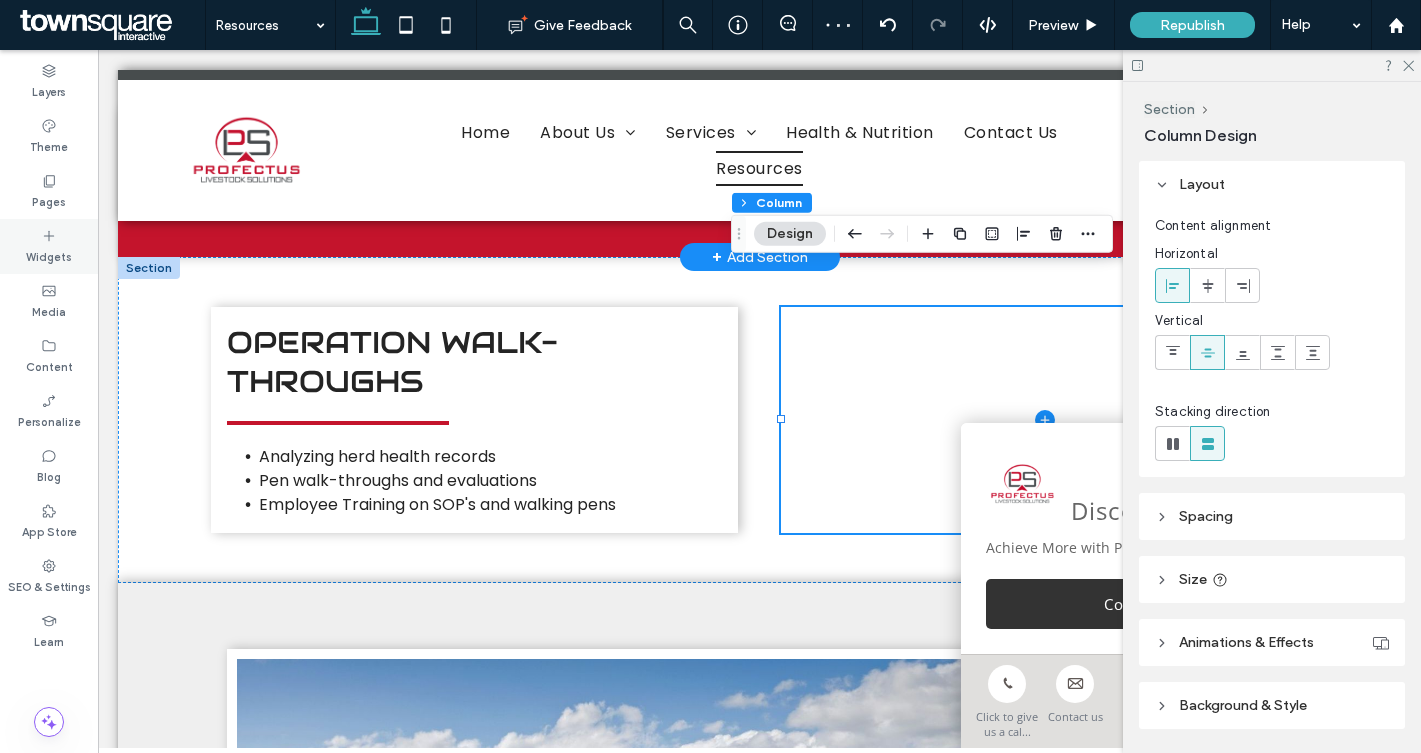 click on "Widgets" at bounding box center [49, 255] 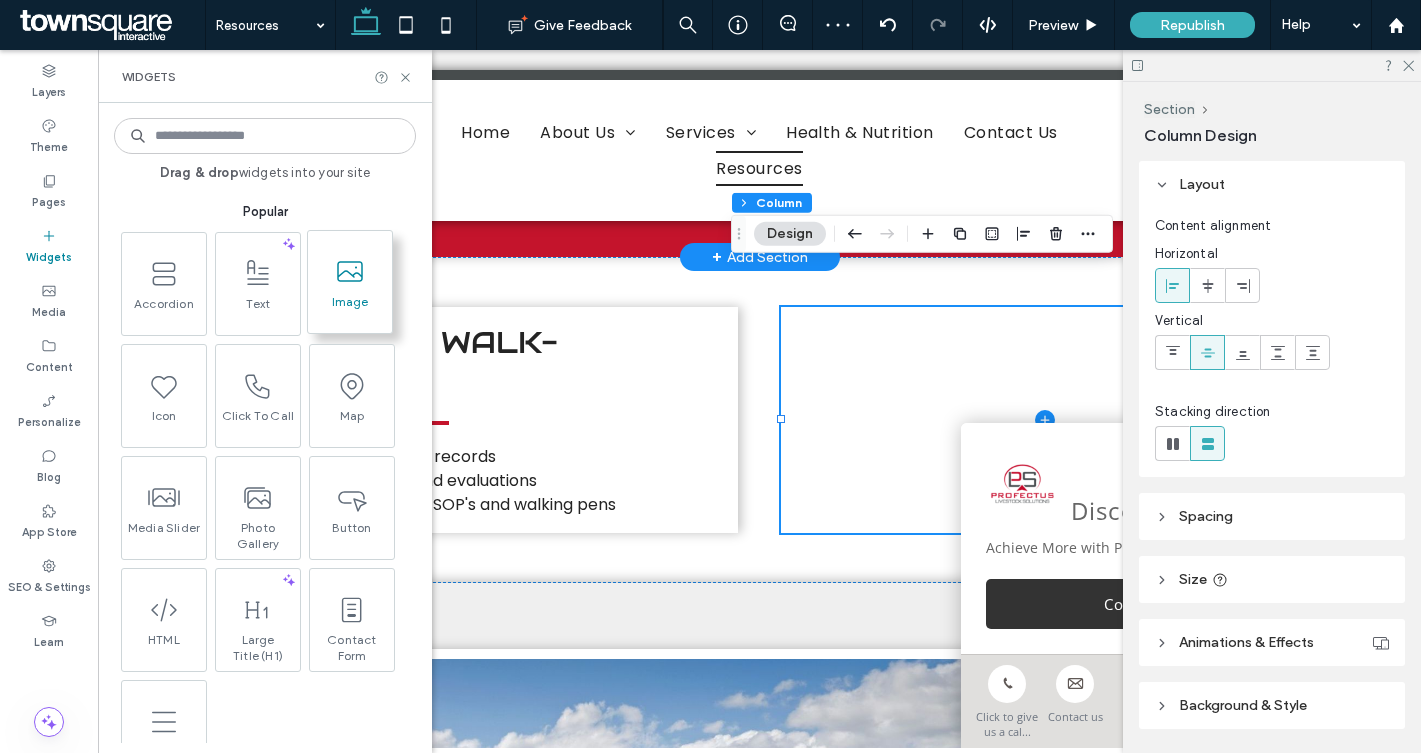 click on "Image" at bounding box center (350, 308) 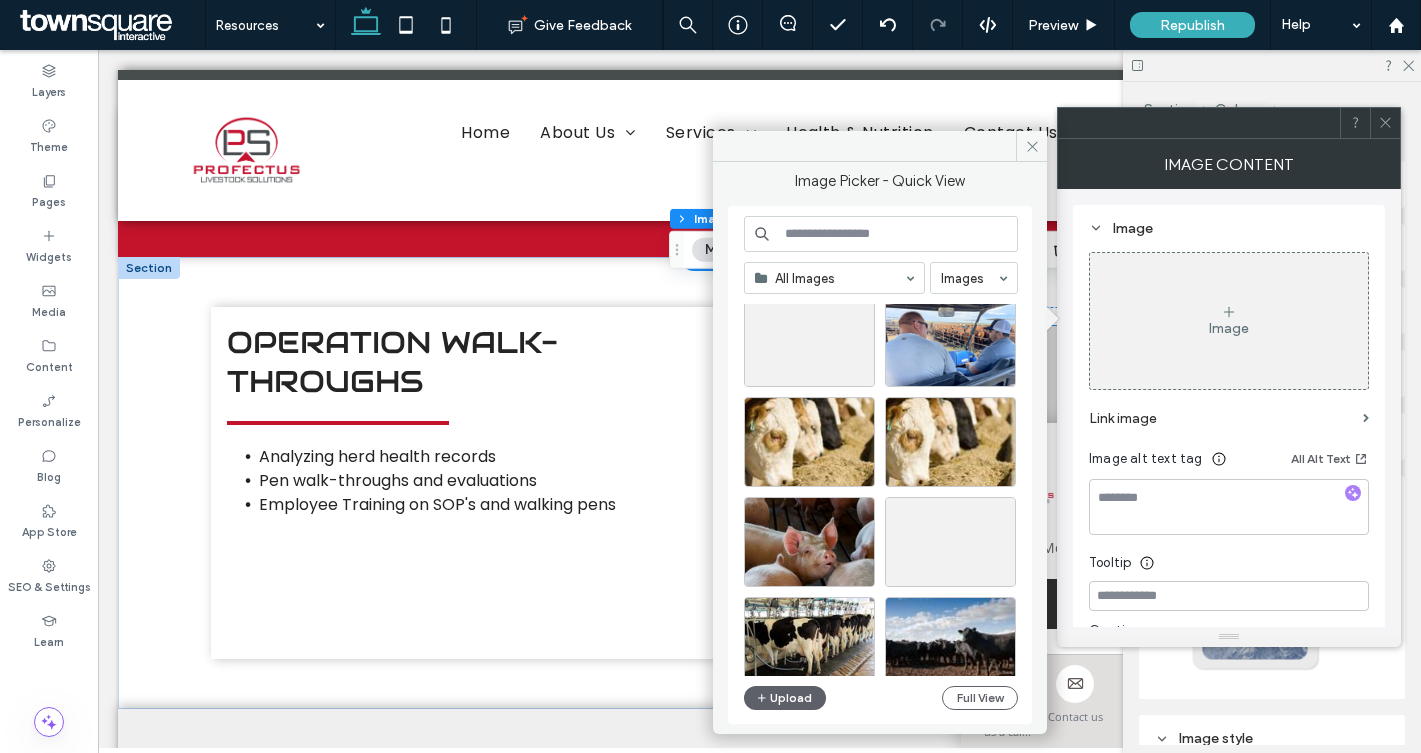 scroll, scrollTop: 336, scrollLeft: 0, axis: vertical 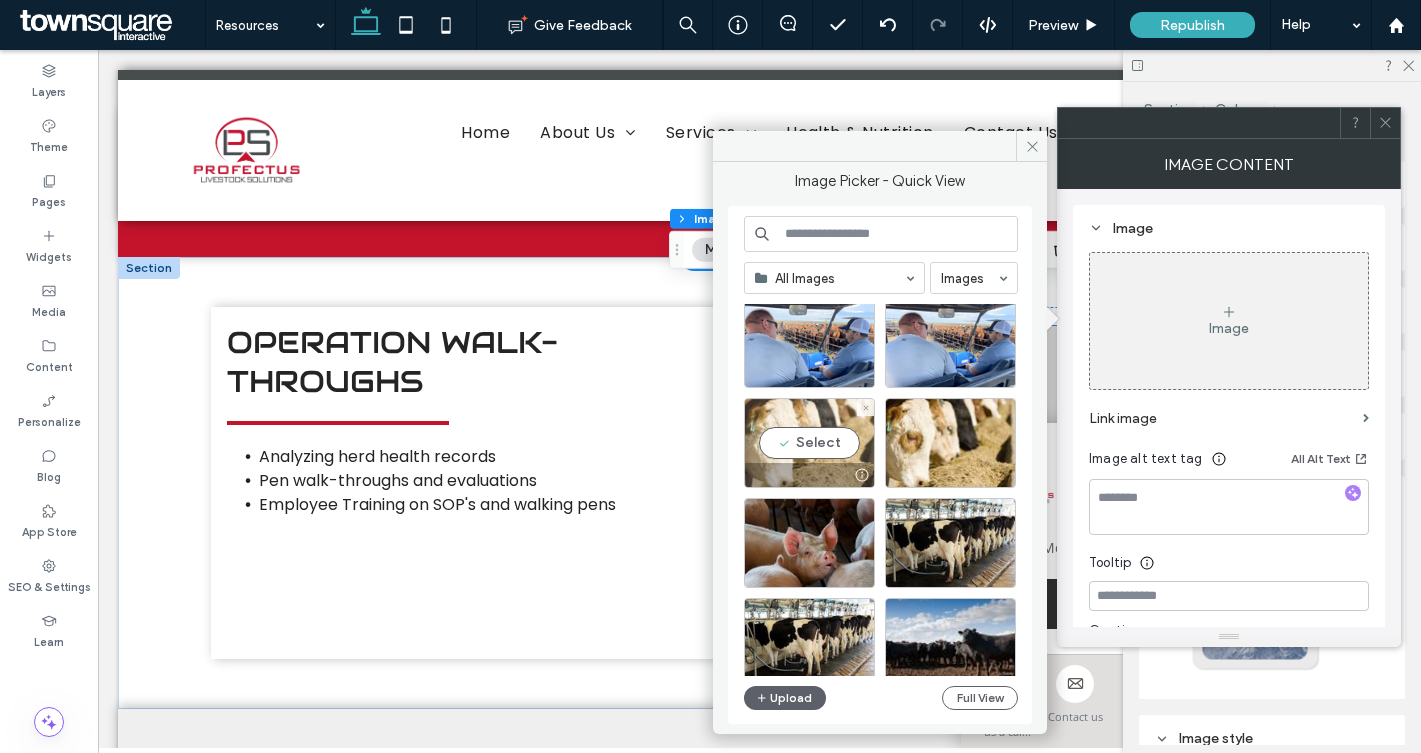 click at bounding box center (809, 475) 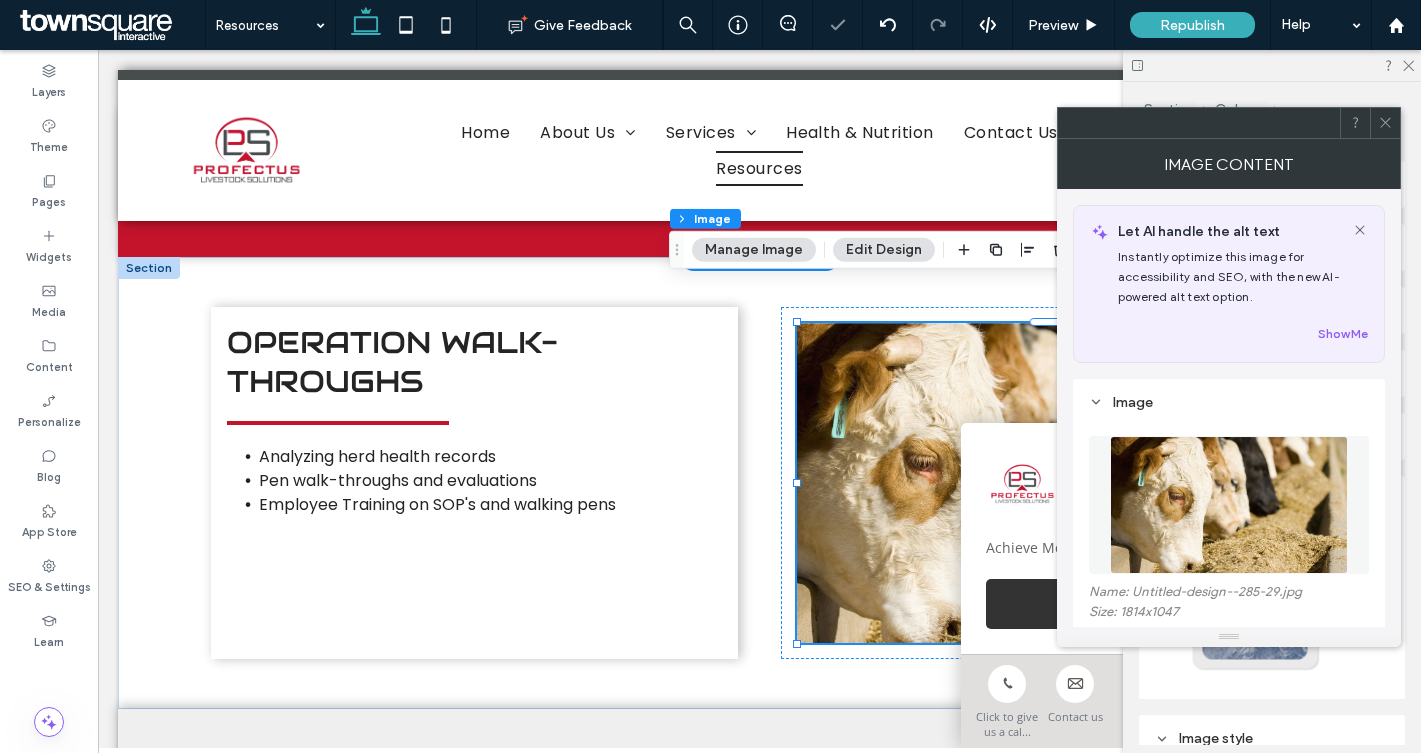 click at bounding box center (1385, 123) 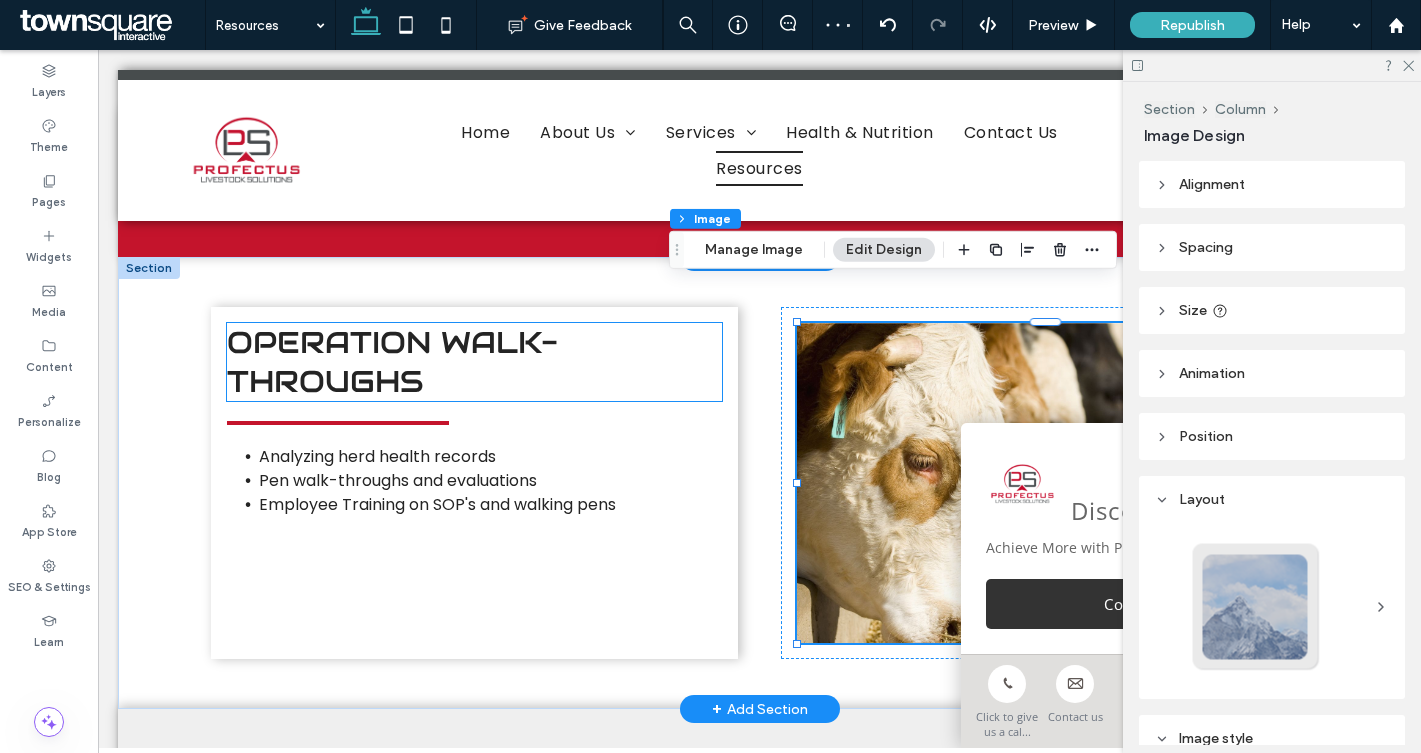 click on "Operation Walk-Throughs" at bounding box center (392, 362) 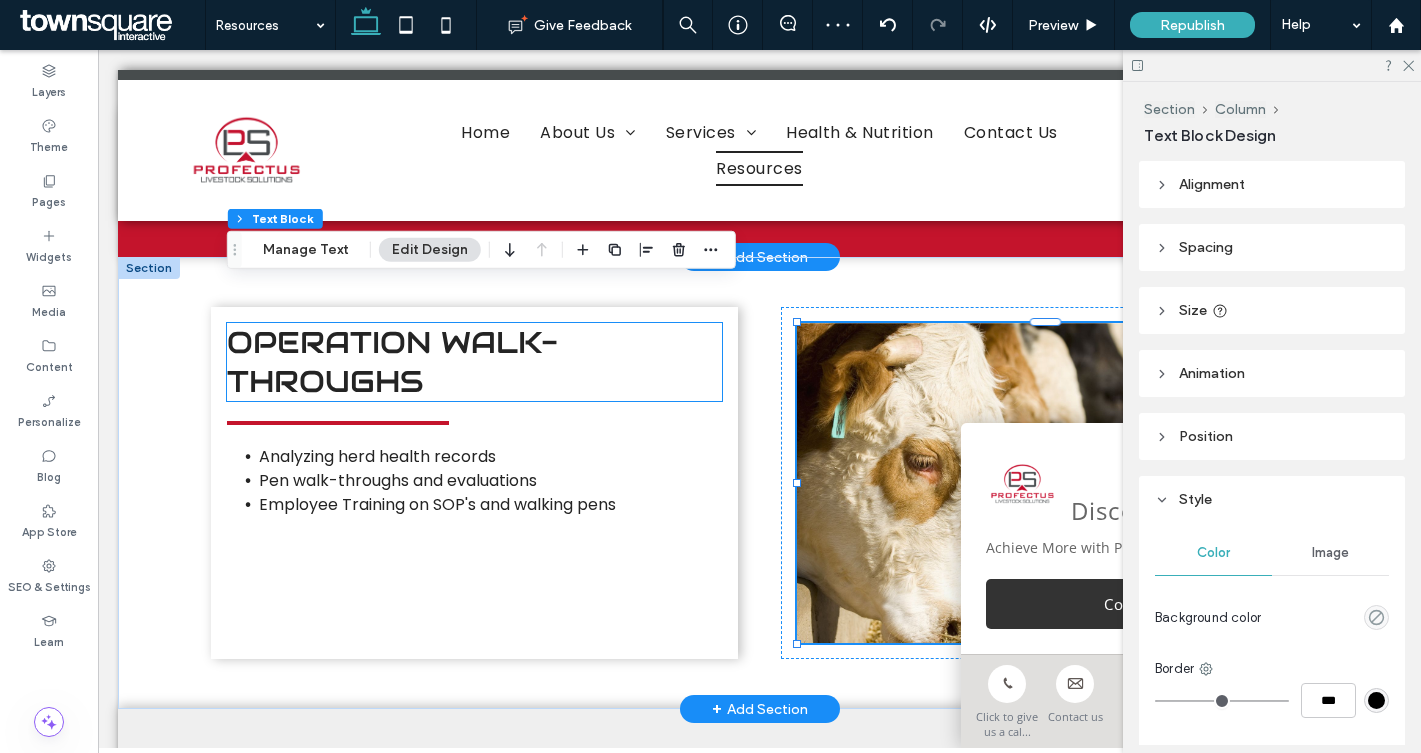 click on "Operation Walk-Throughs" at bounding box center (392, 362) 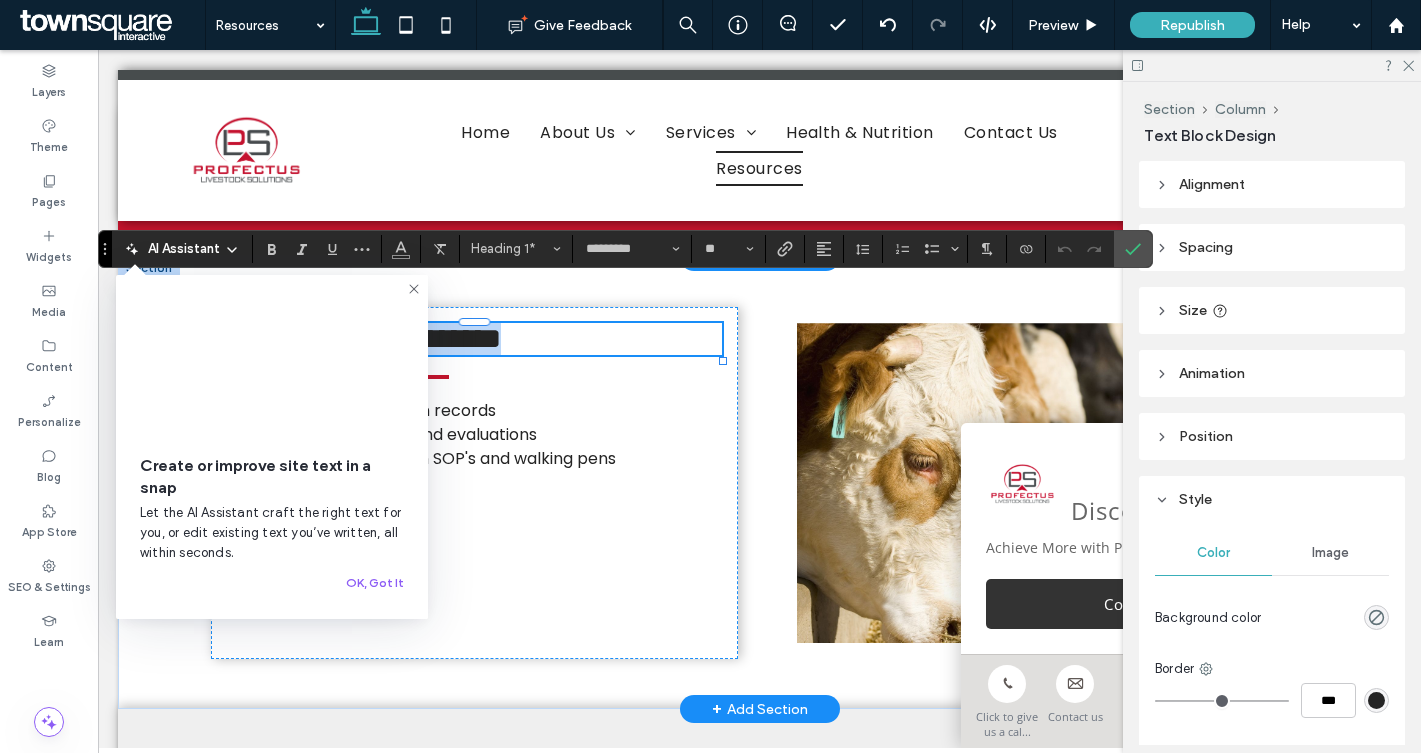 type 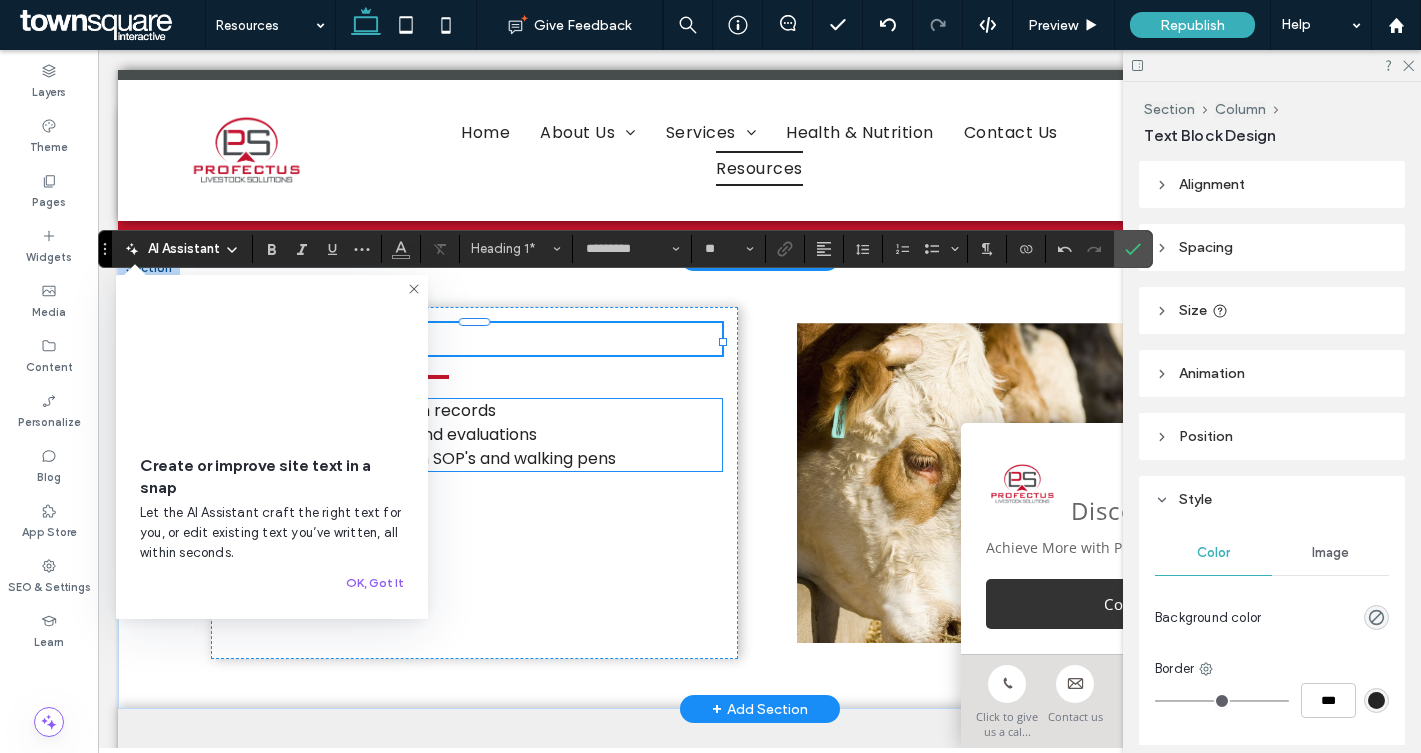 click on "Pen walk-throughs and evaluations" at bounding box center [398, 434] 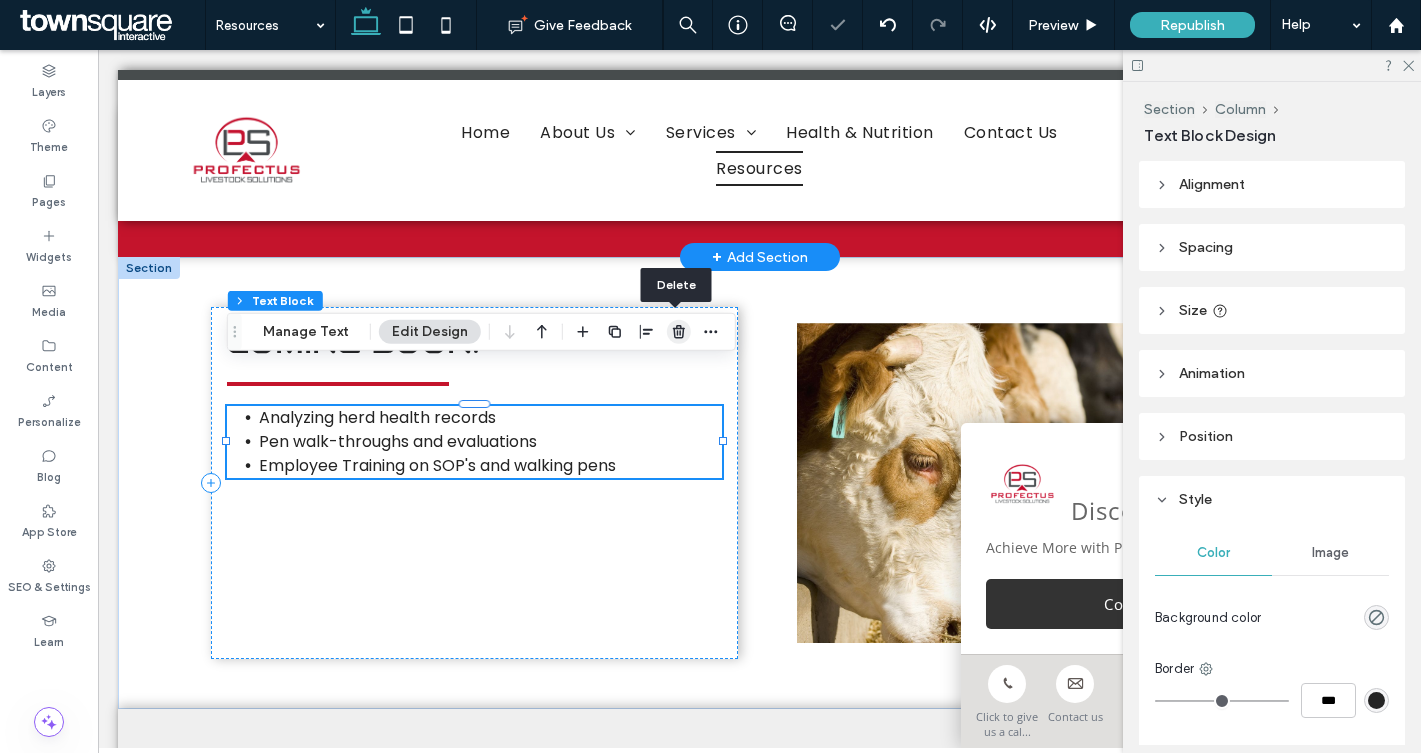 click 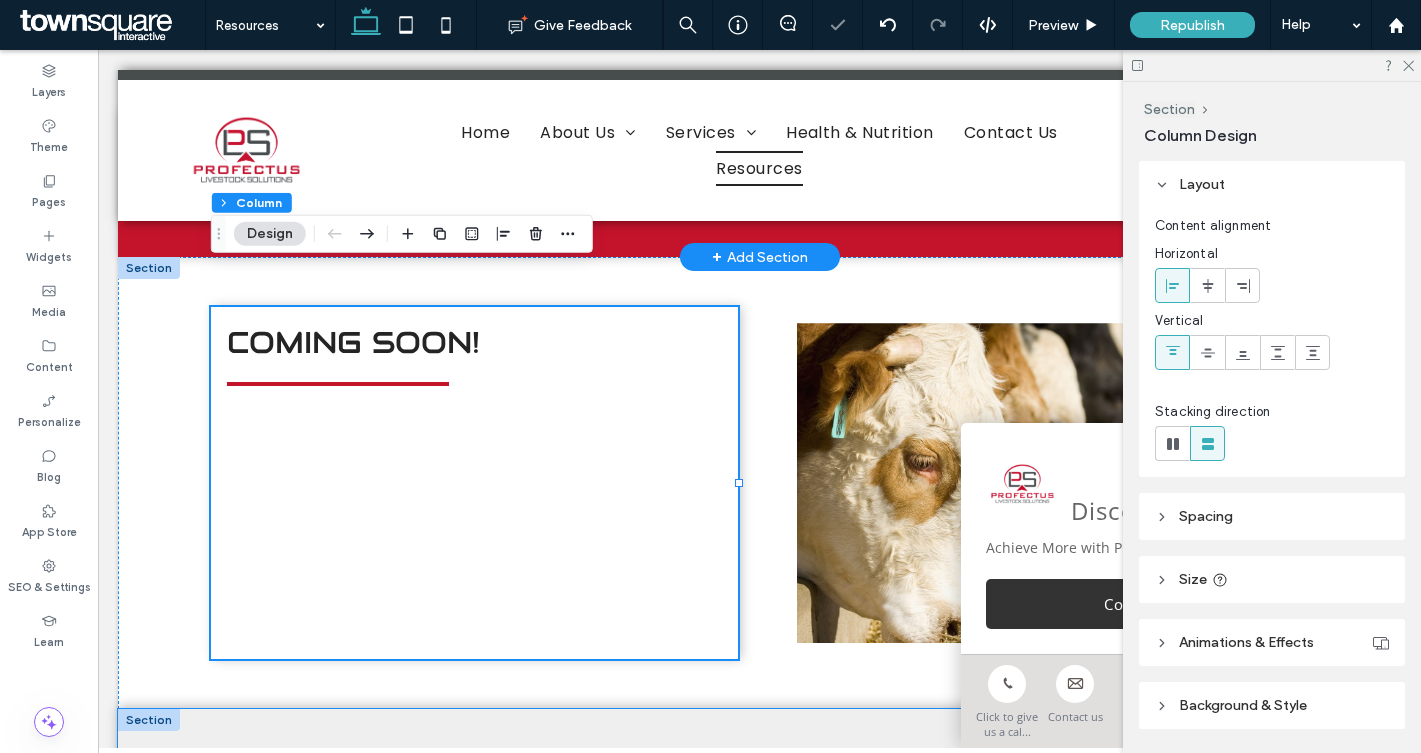 click at bounding box center [760, 1010] 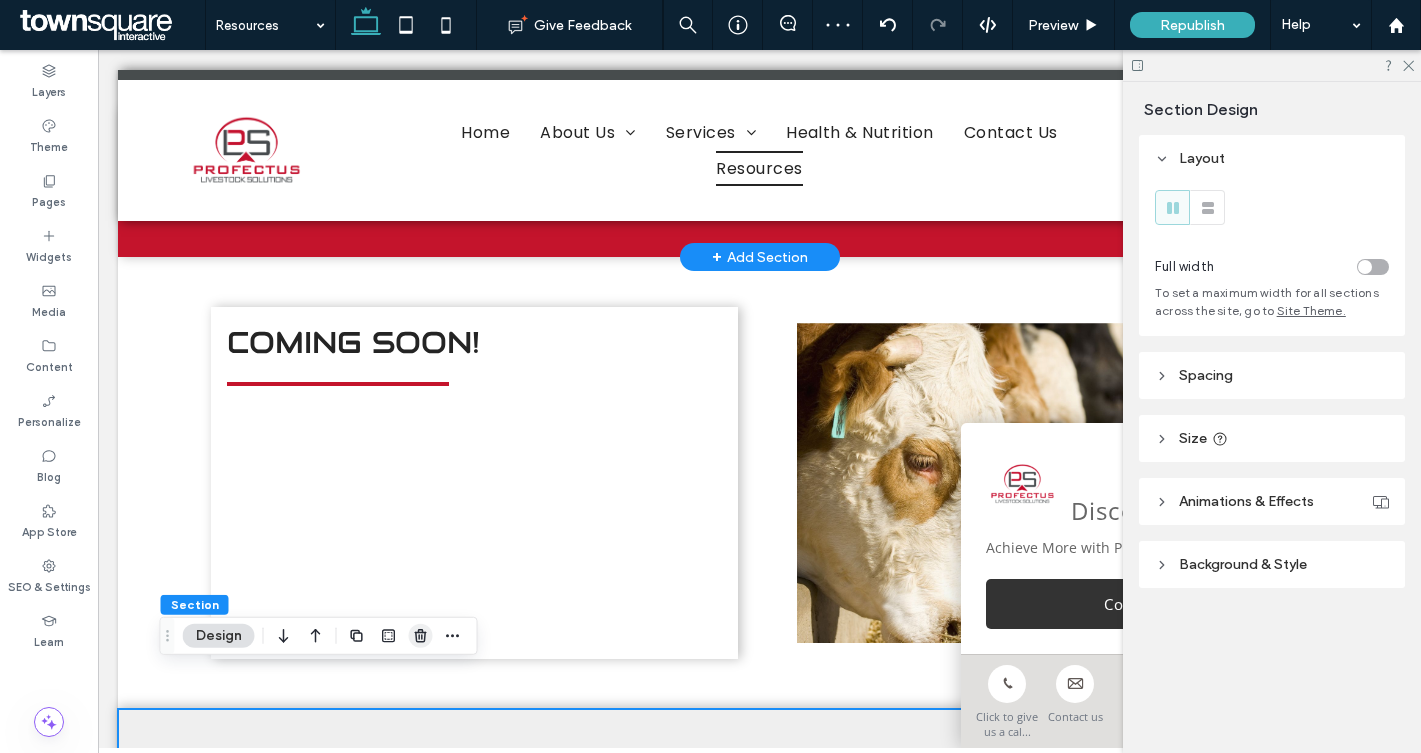 click 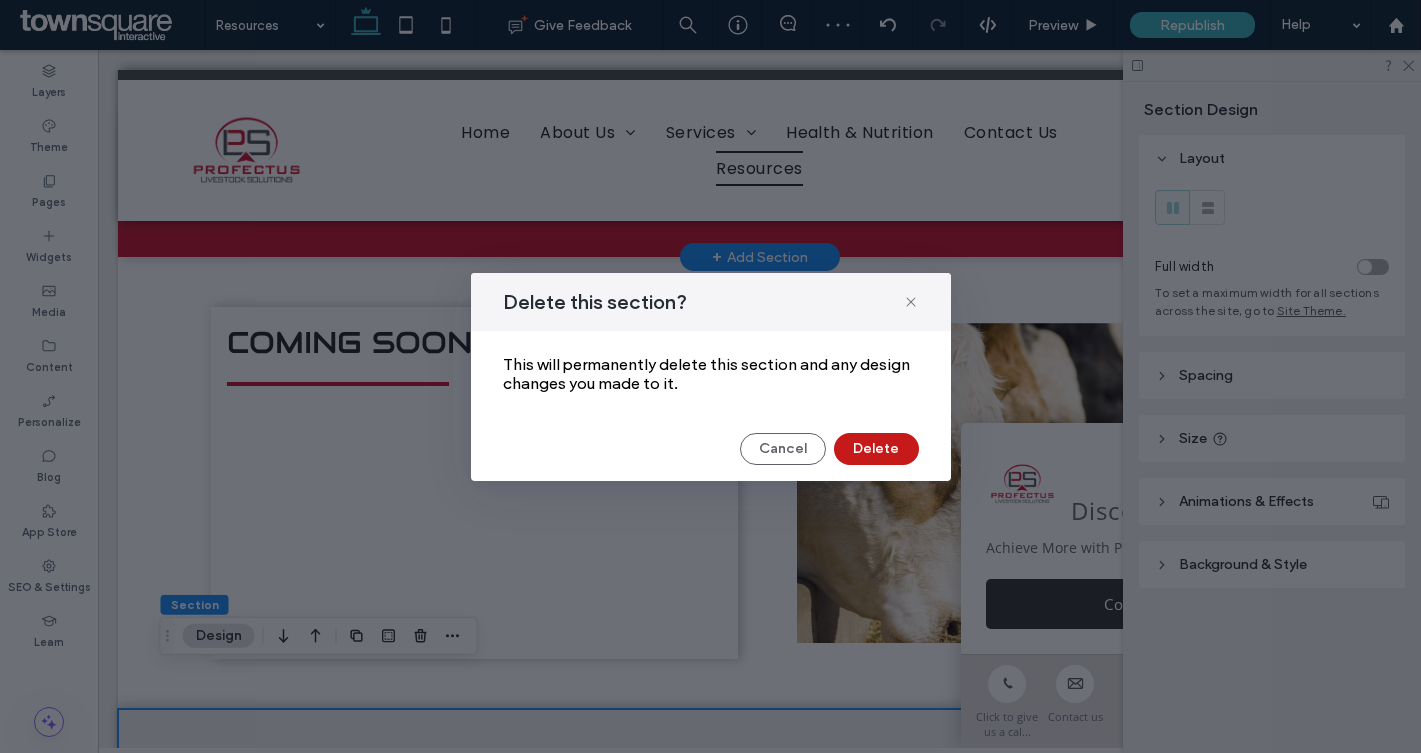 click on "Delete" at bounding box center [876, 449] 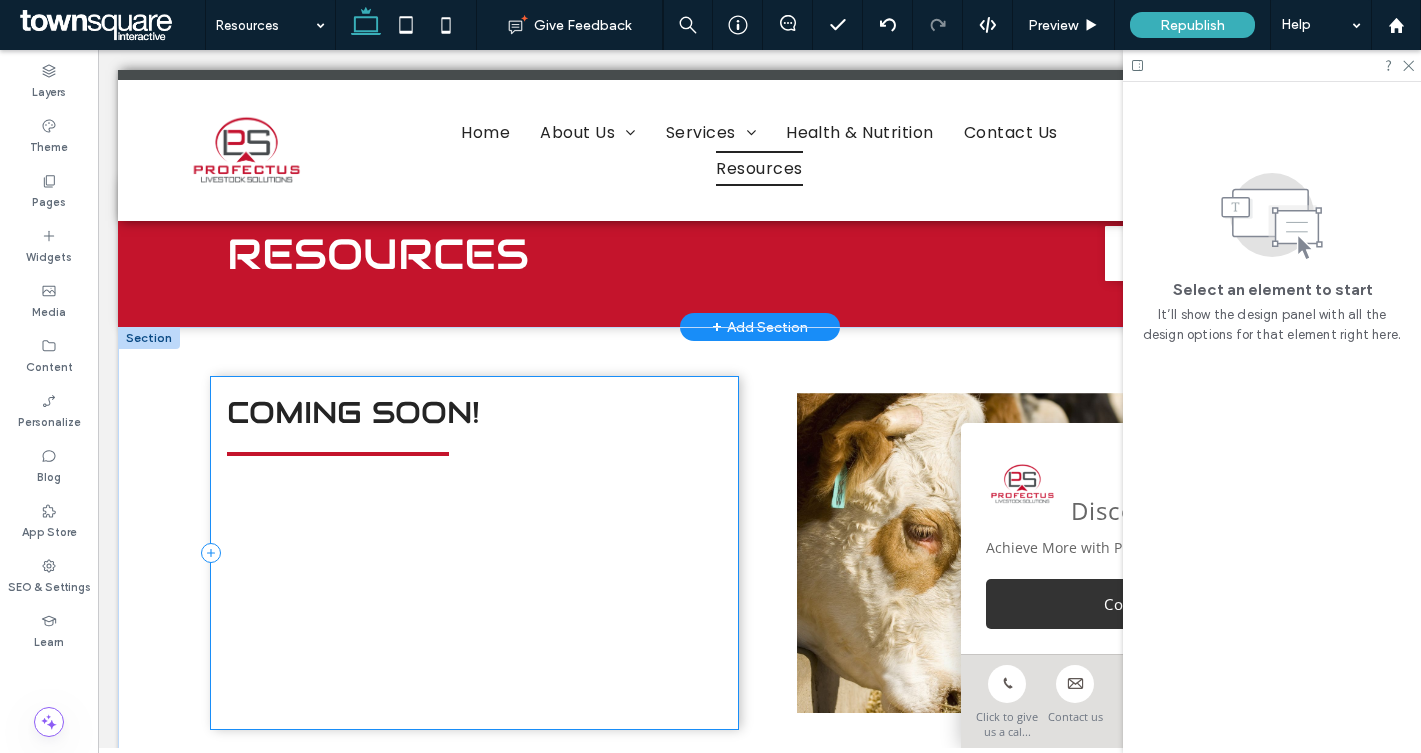 scroll, scrollTop: 42, scrollLeft: 0, axis: vertical 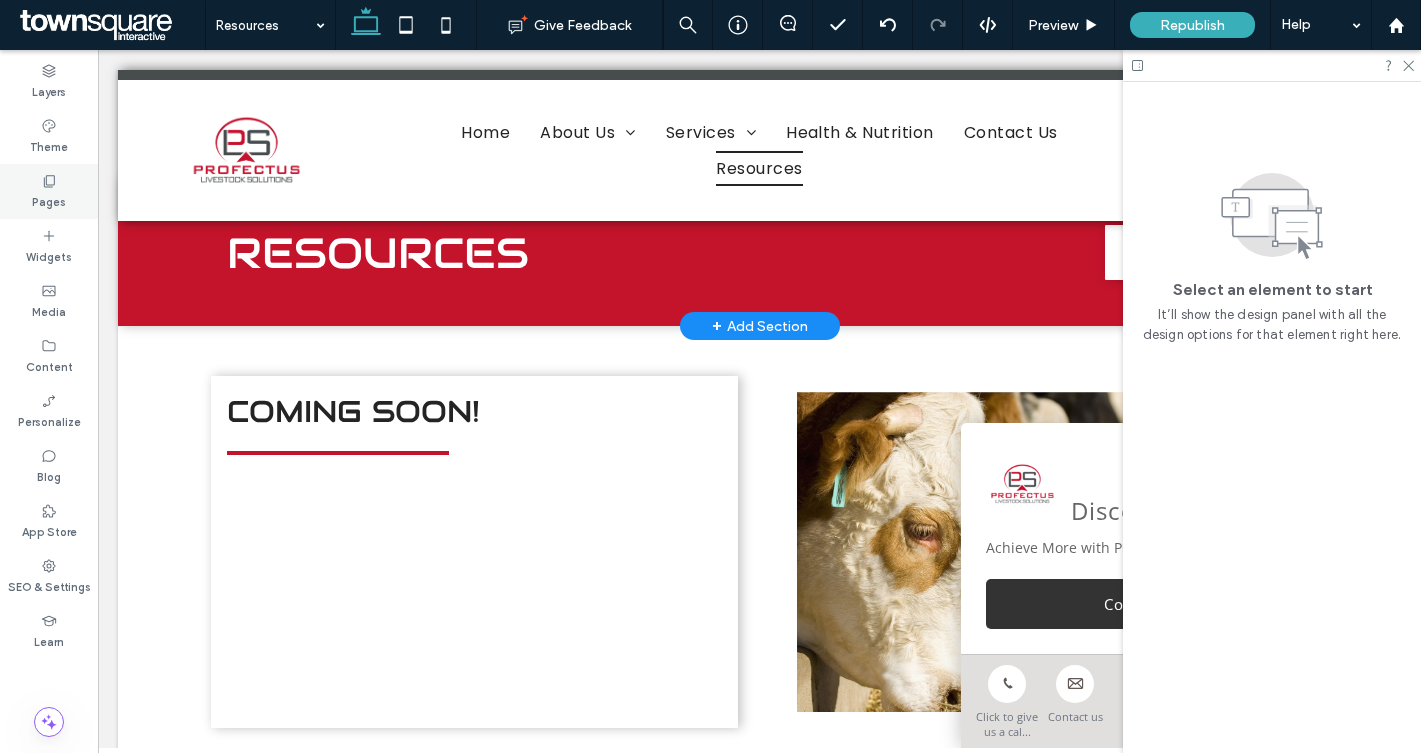 click on "Pages" at bounding box center (49, 200) 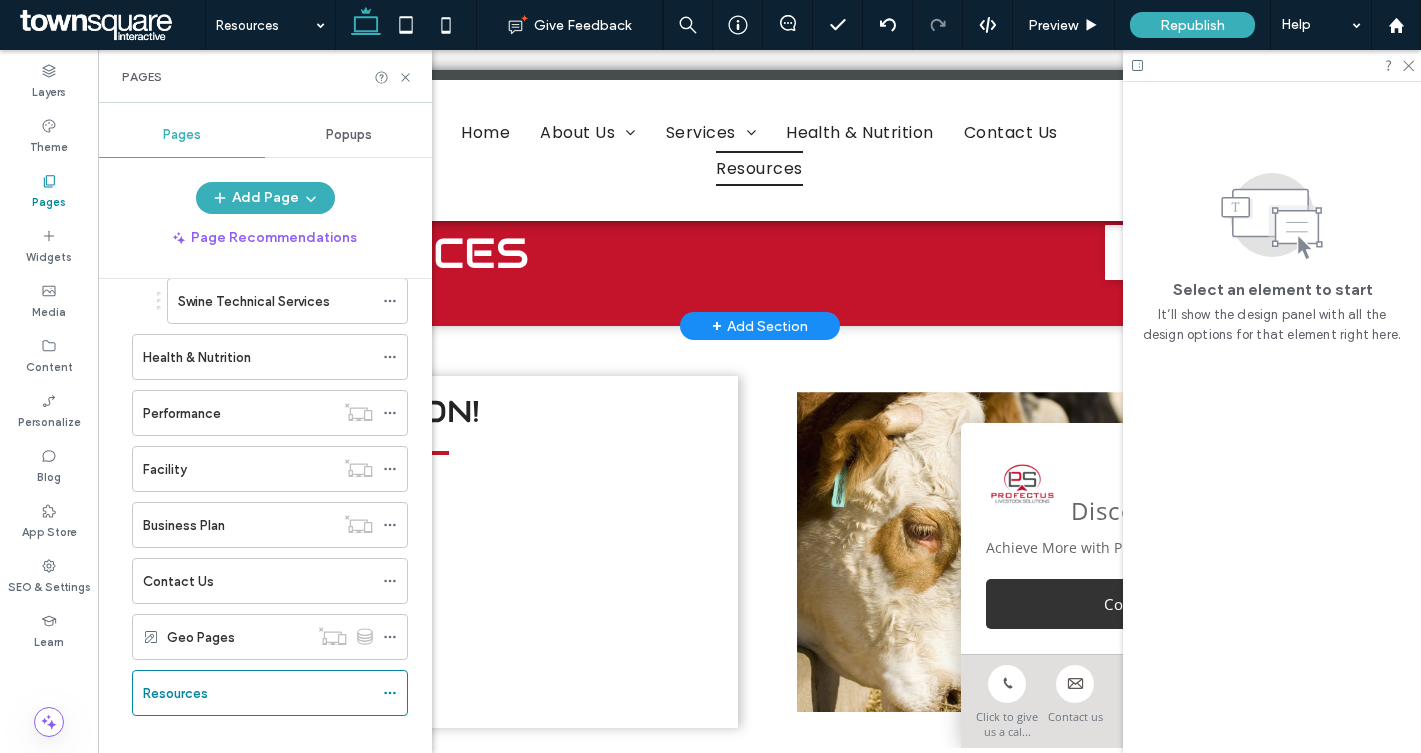 scroll, scrollTop: 354, scrollLeft: 0, axis: vertical 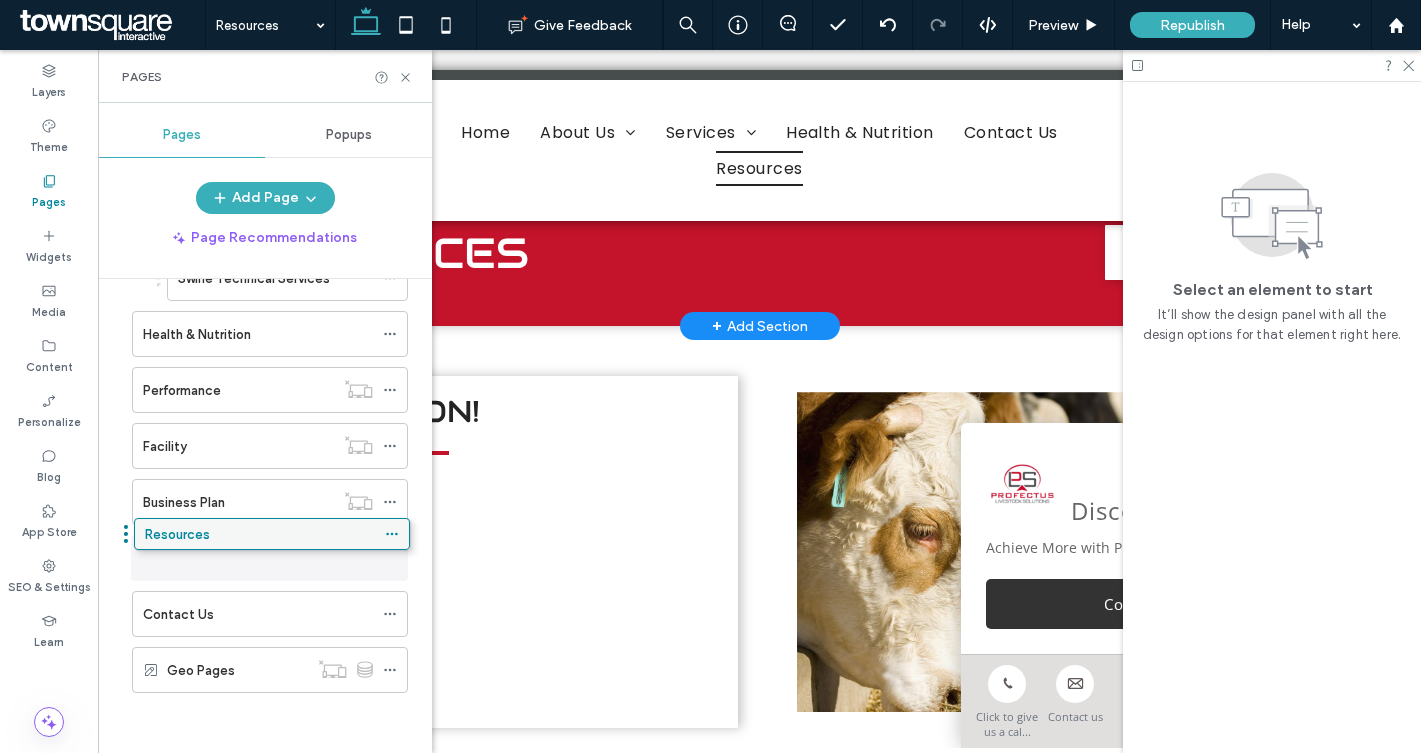 drag, startPoint x: 266, startPoint y: 666, endPoint x: 268, endPoint y: 537, distance: 129.0155 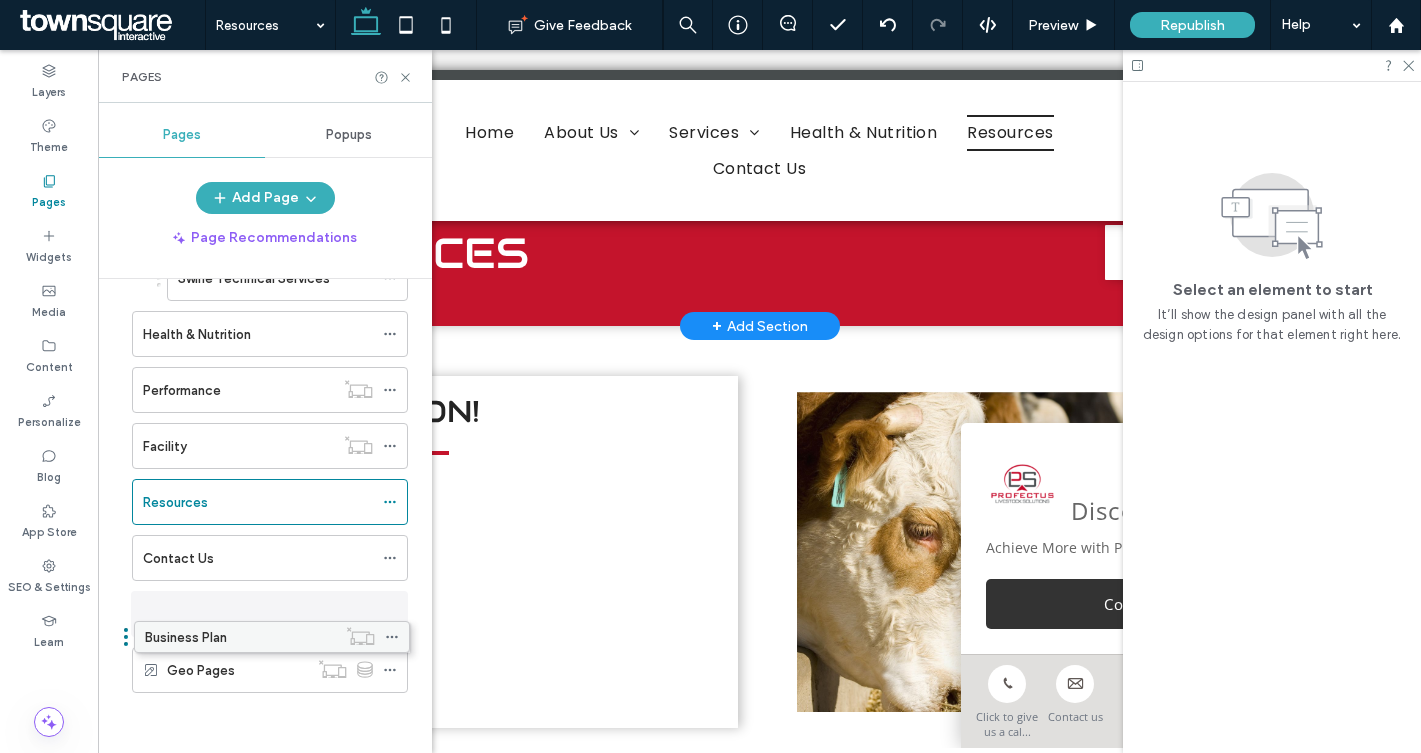 drag, startPoint x: 277, startPoint y: 492, endPoint x: 279, endPoint y: 634, distance: 142.01408 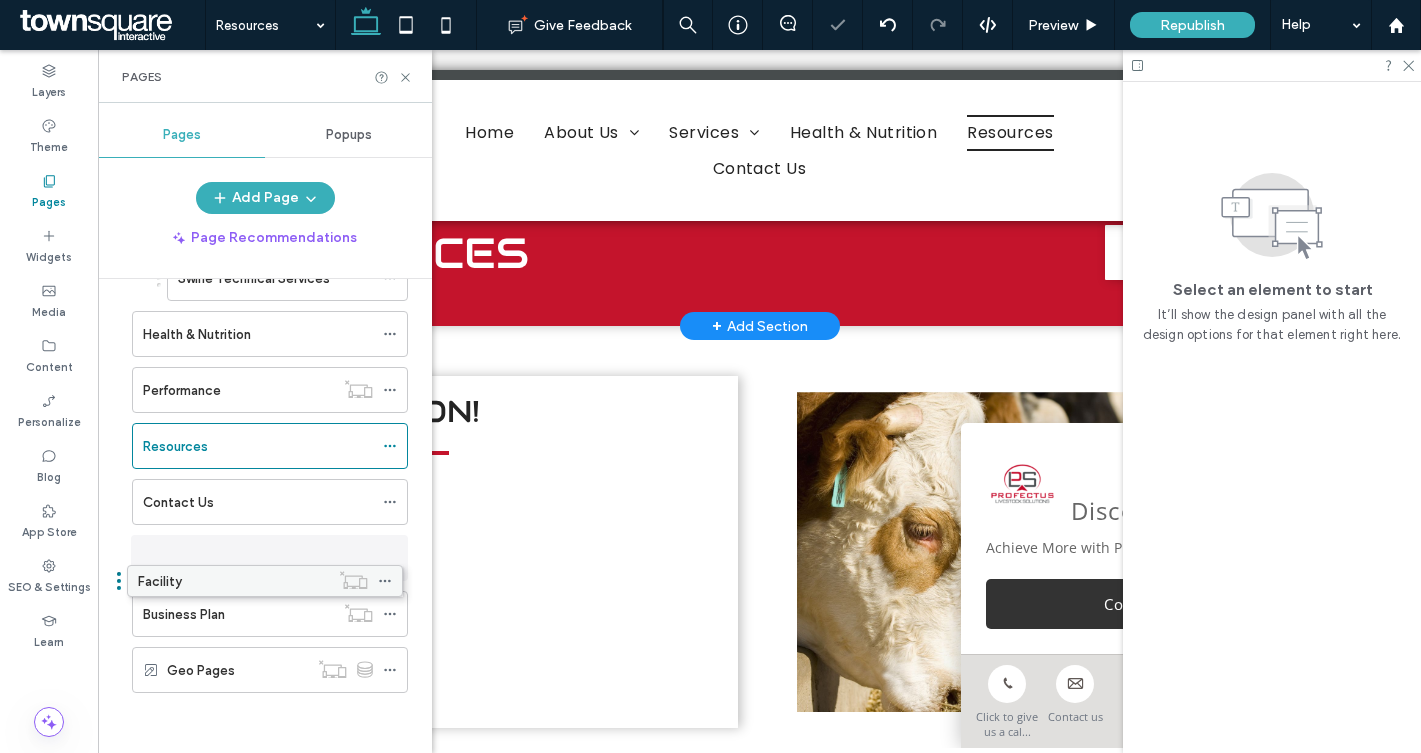 drag, startPoint x: 280, startPoint y: 448, endPoint x: 275, endPoint y: 590, distance: 142.088 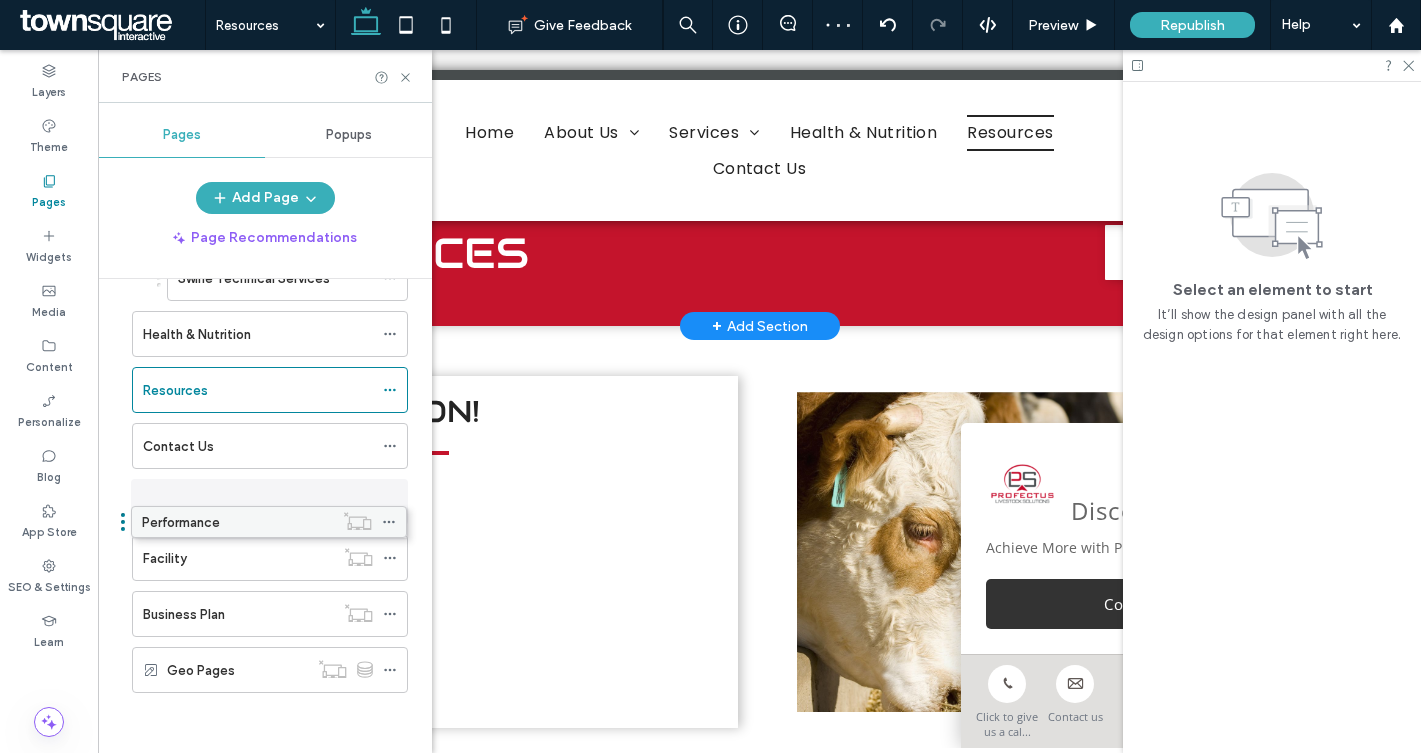 drag, startPoint x: 301, startPoint y: 398, endPoint x: 300, endPoint y: 537, distance: 139.0036 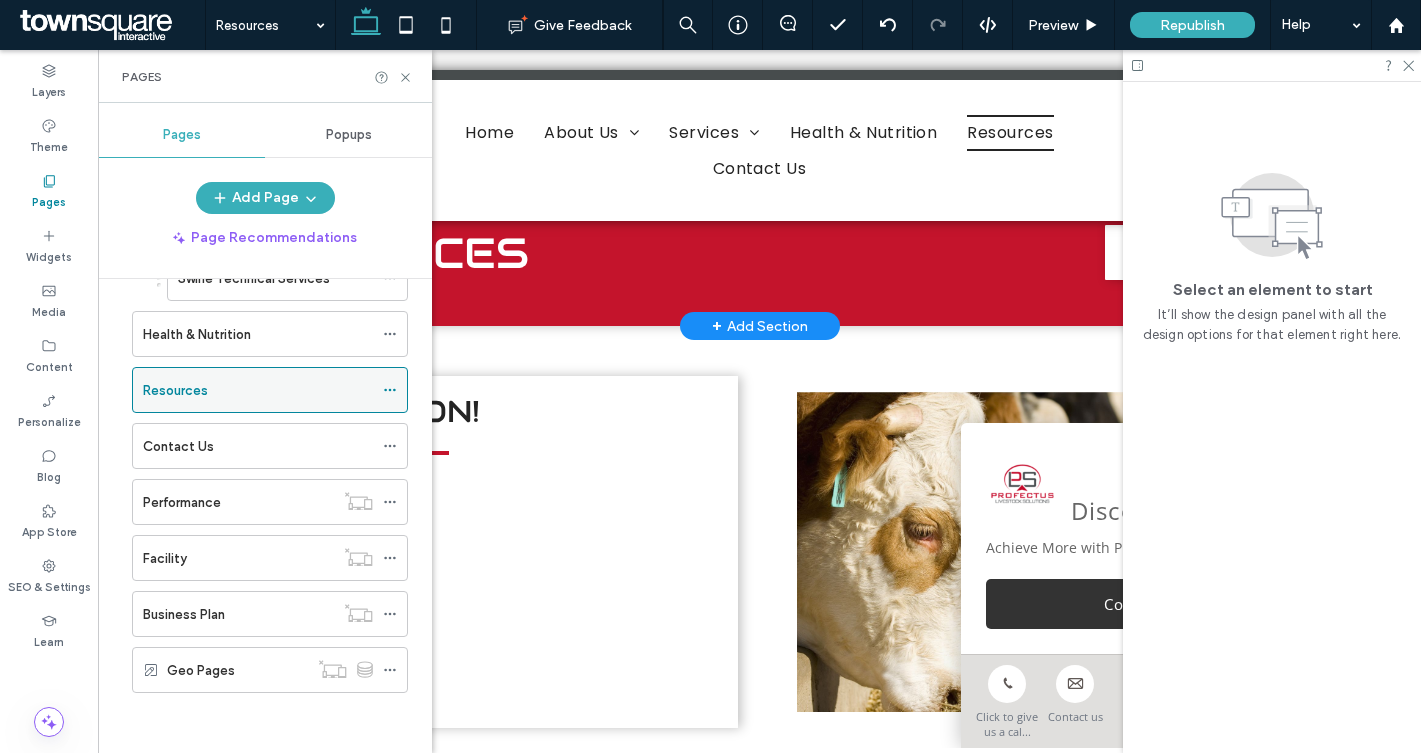 click 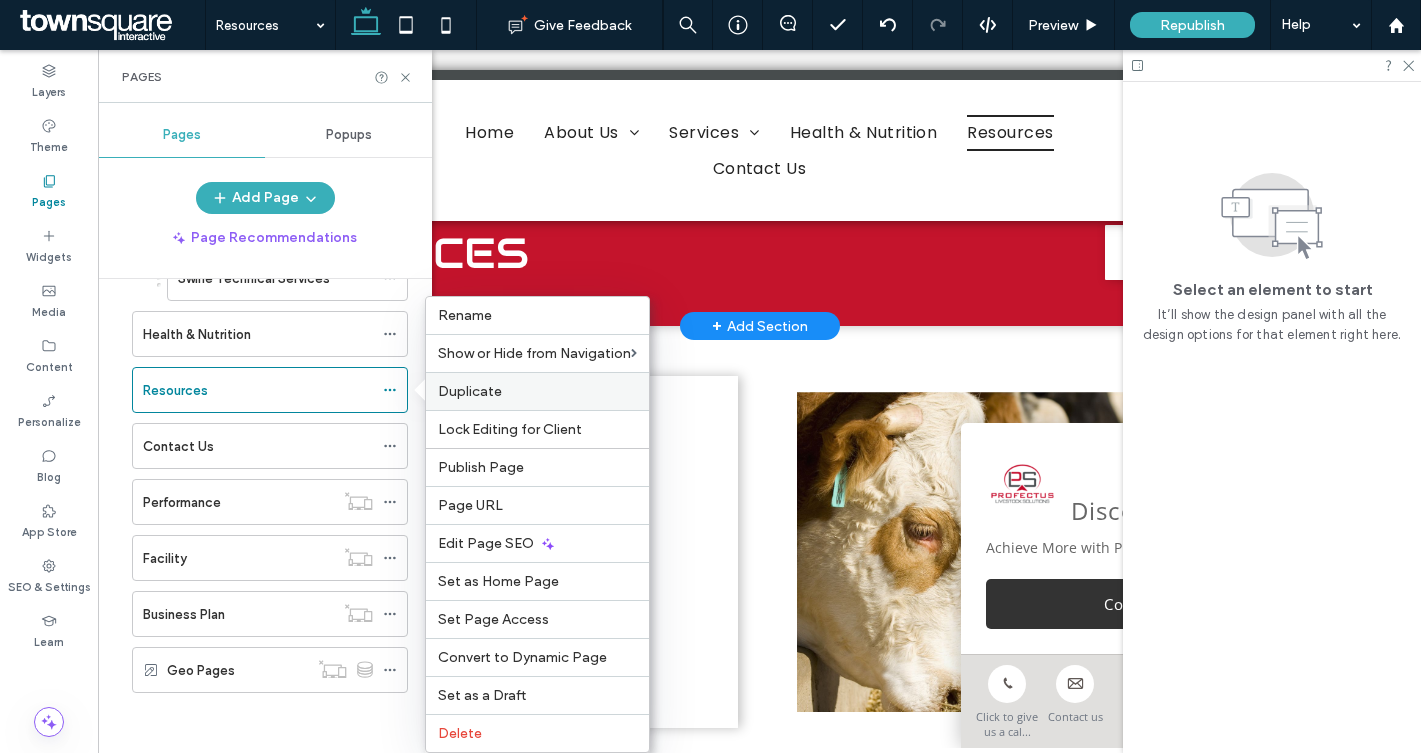 click on "Duplicate" at bounding box center [470, 391] 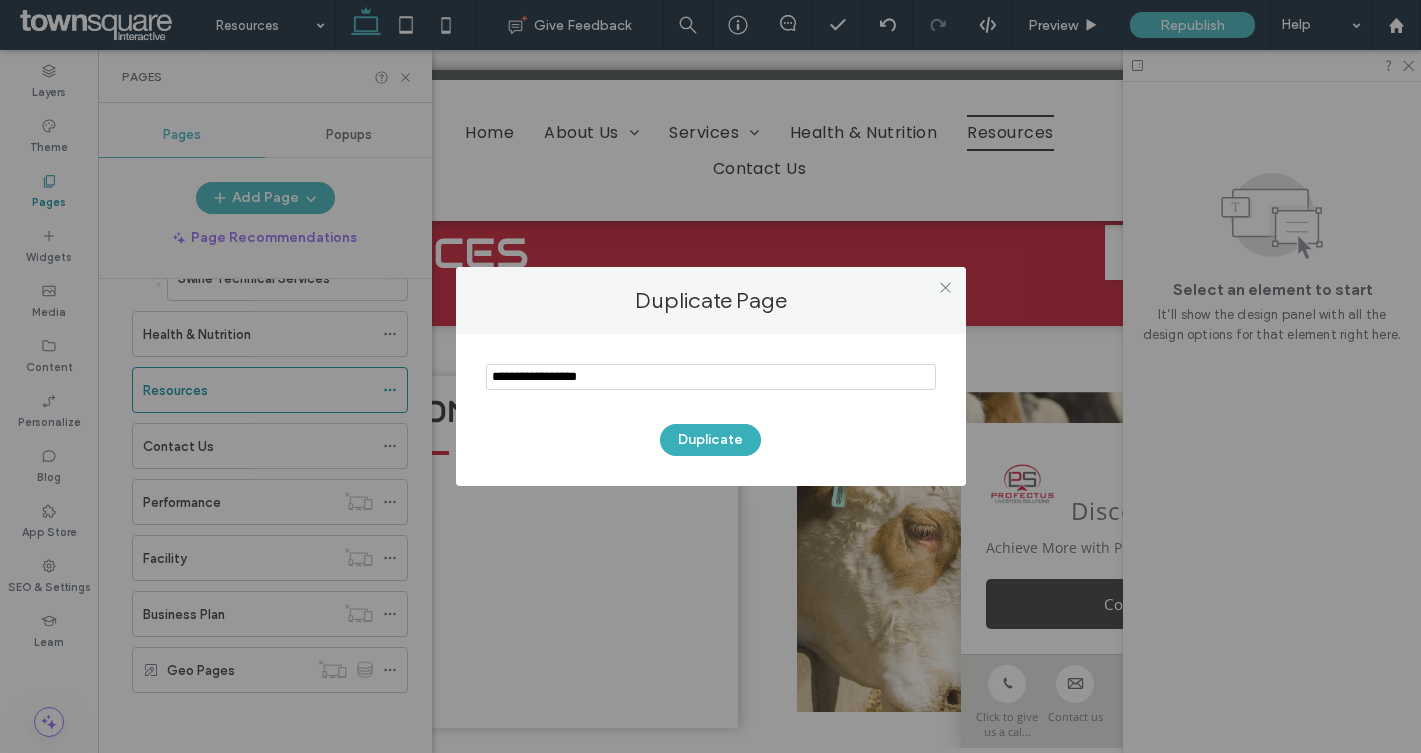 drag, startPoint x: 634, startPoint y: 382, endPoint x: 455, endPoint y: 380, distance: 179.01117 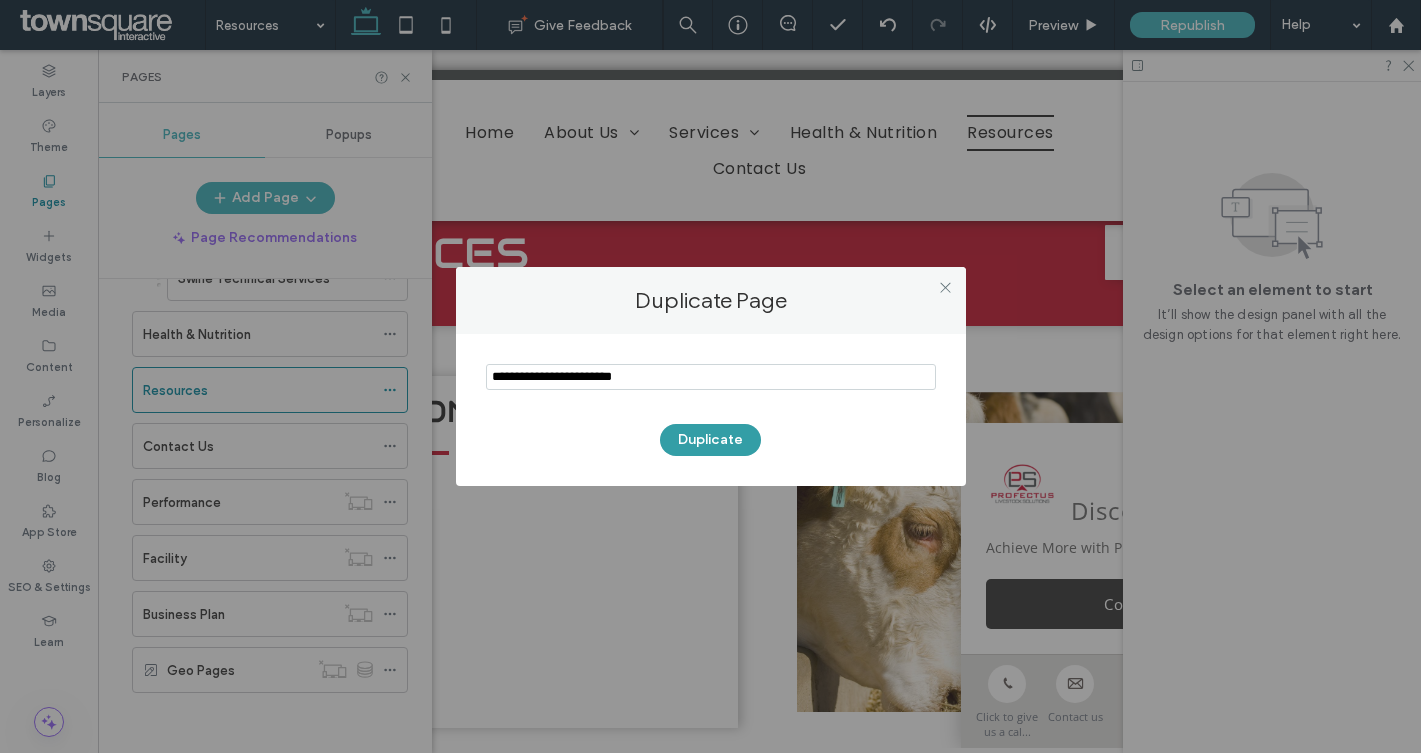 type on "**********" 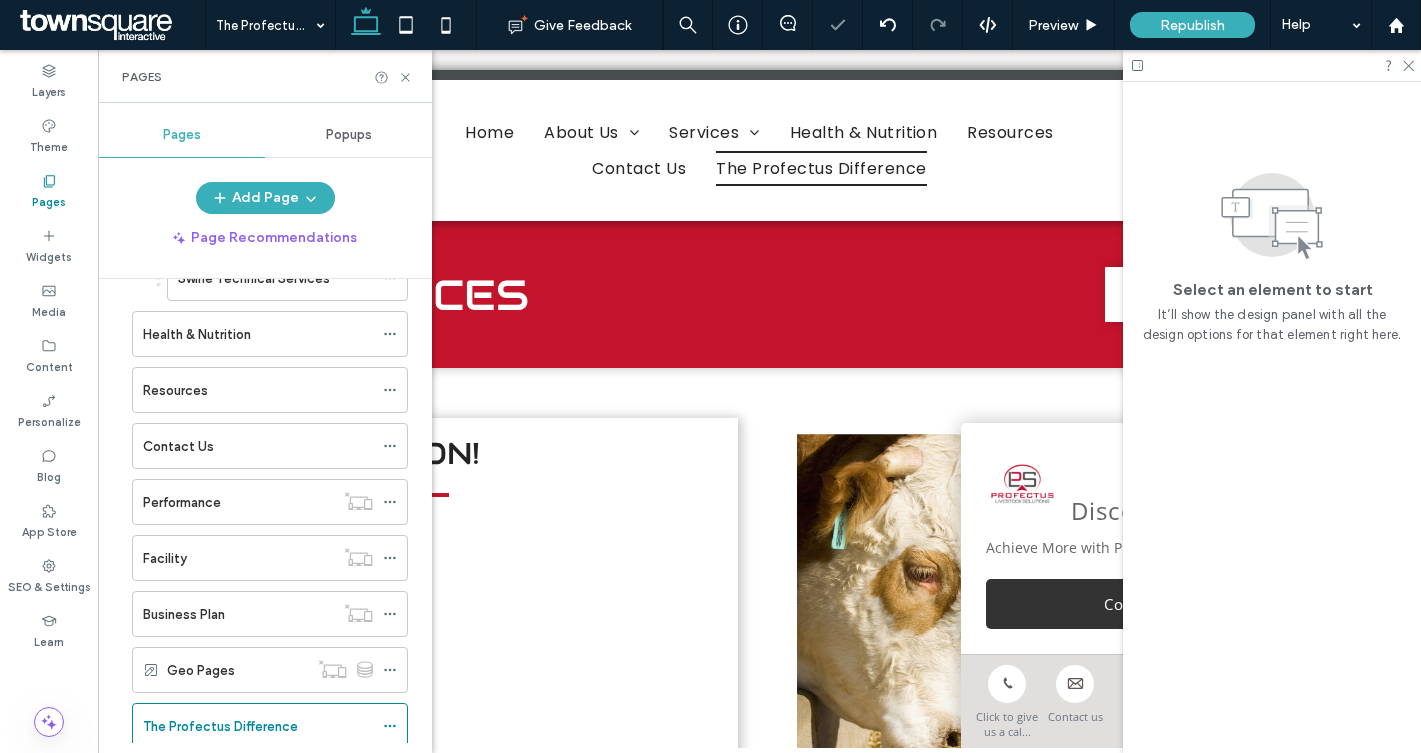 scroll, scrollTop: 0, scrollLeft: 0, axis: both 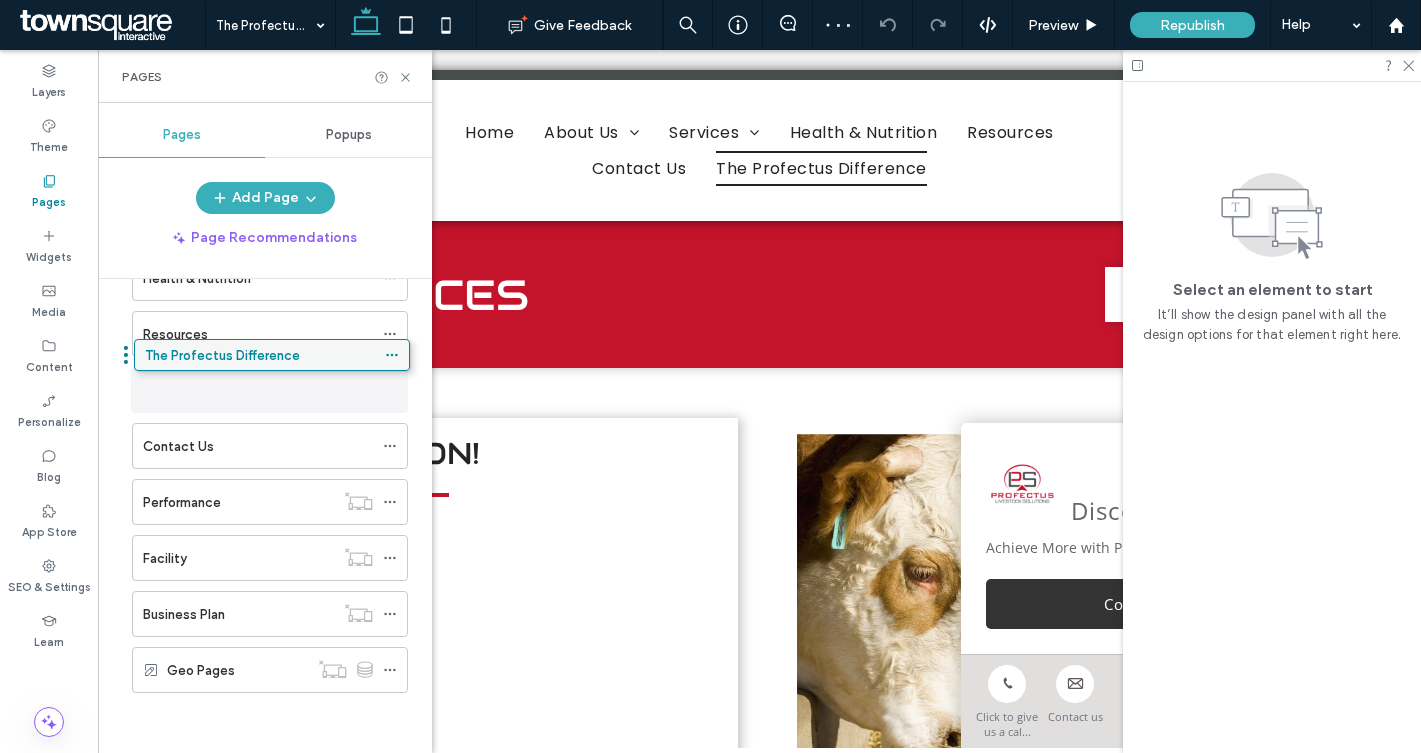 drag, startPoint x: 261, startPoint y: 668, endPoint x: 263, endPoint y: 360, distance: 308.0065 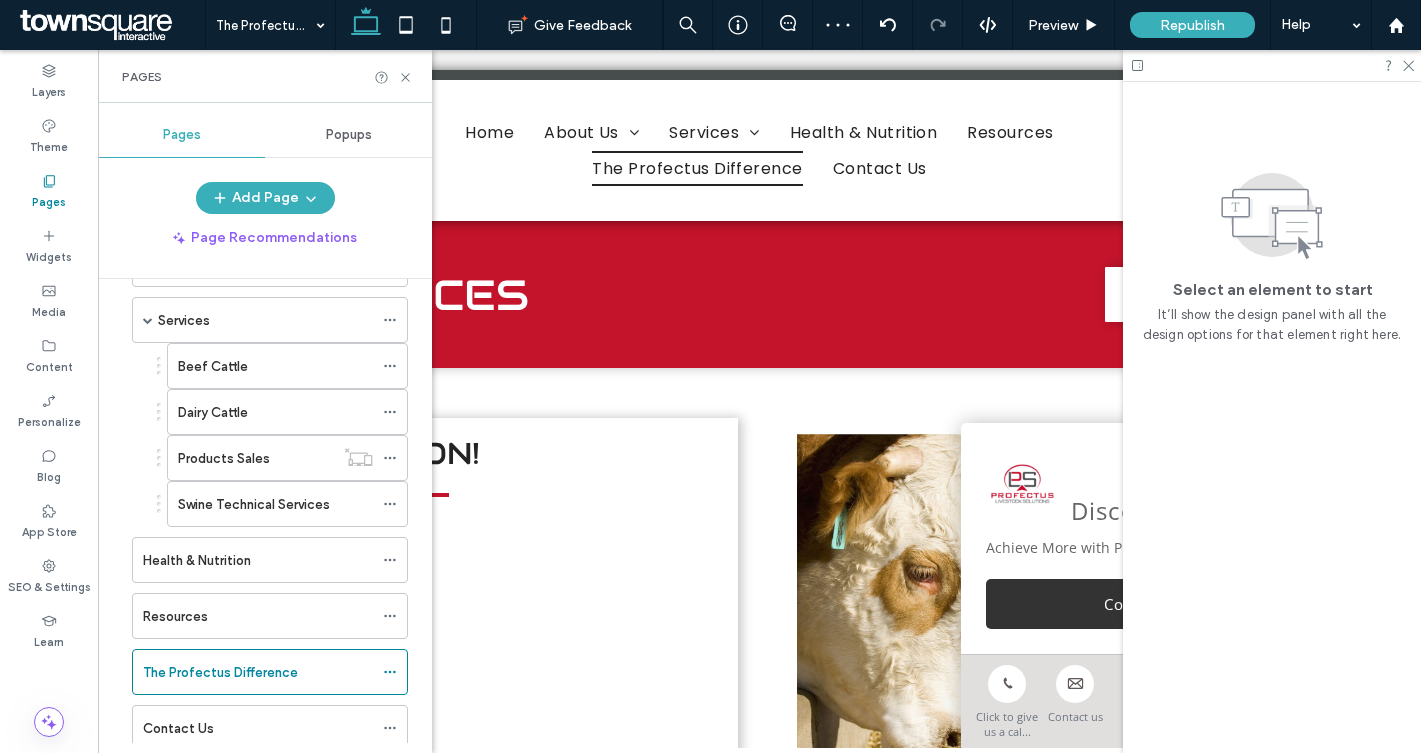 scroll, scrollTop: 121, scrollLeft: 0, axis: vertical 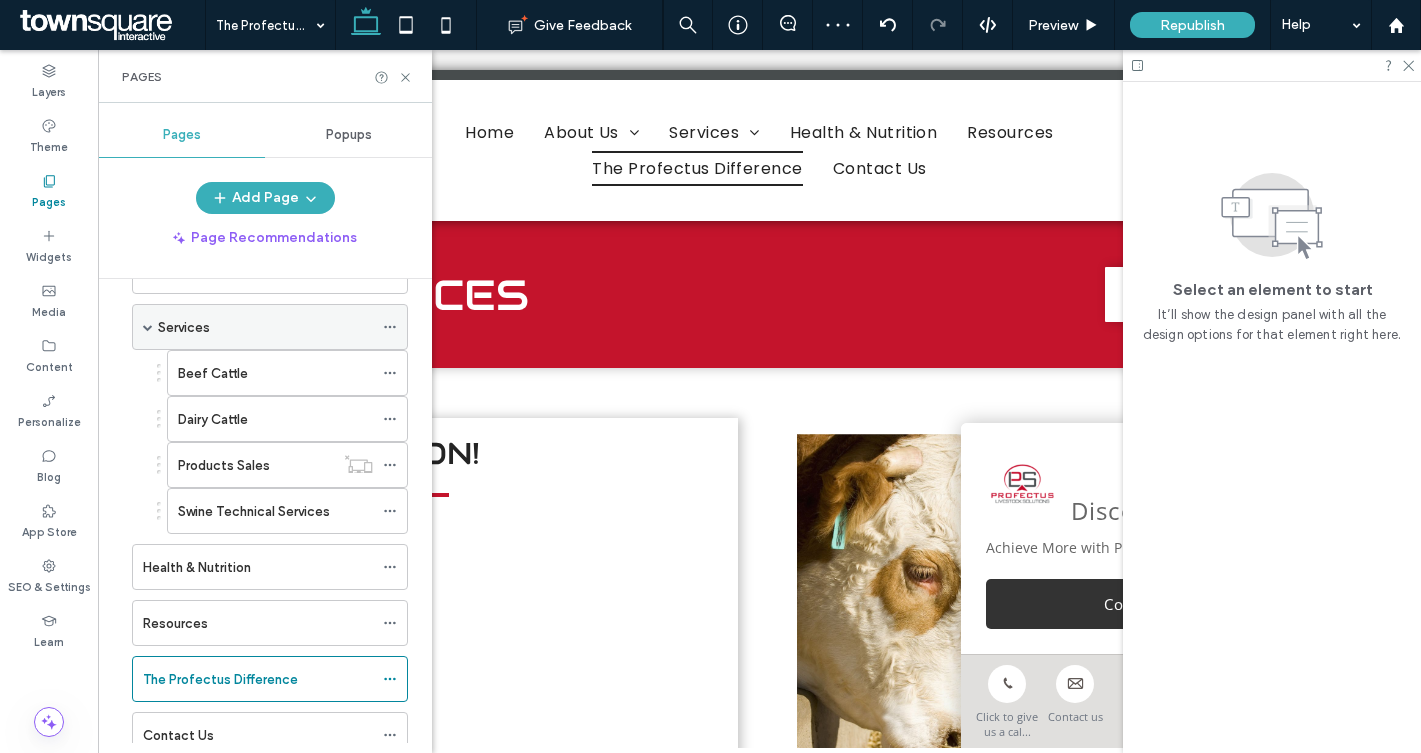 click at bounding box center [148, 327] 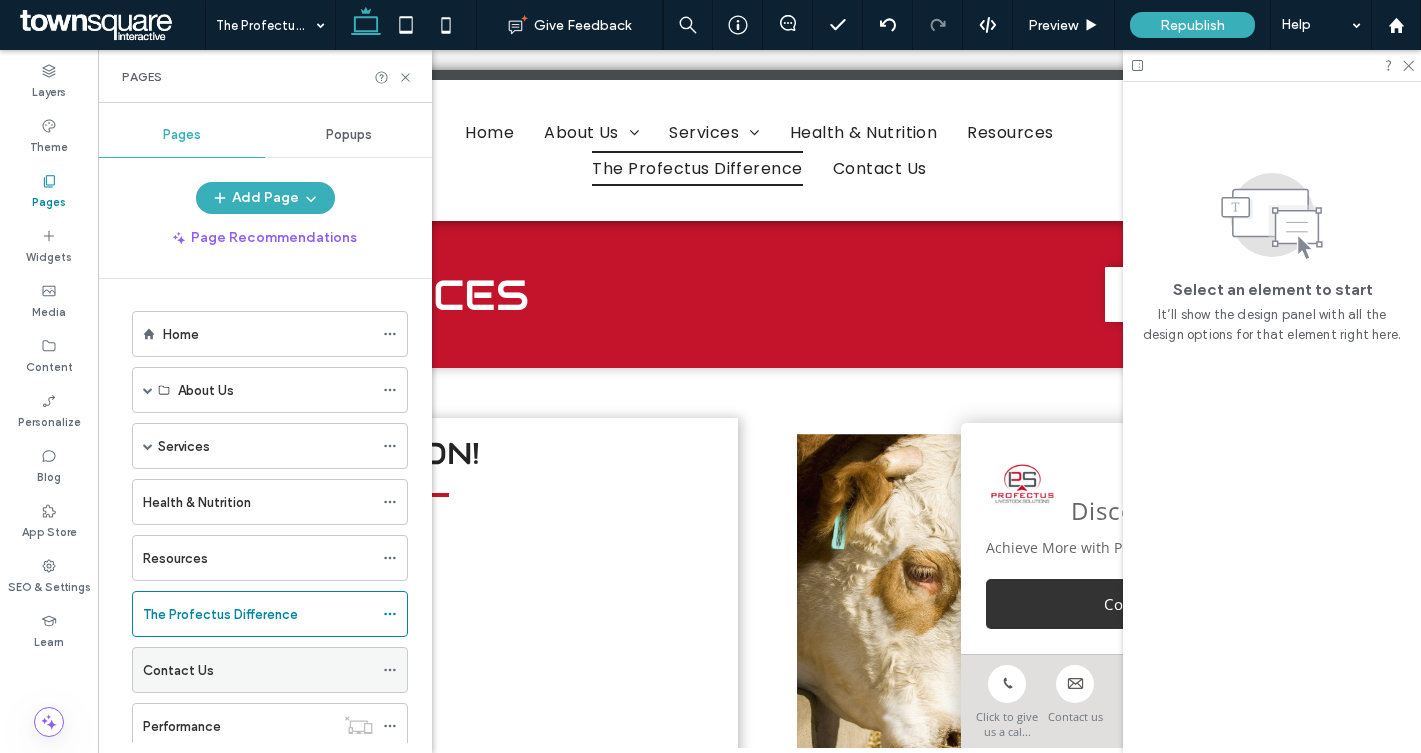 scroll, scrollTop: 0, scrollLeft: 0, axis: both 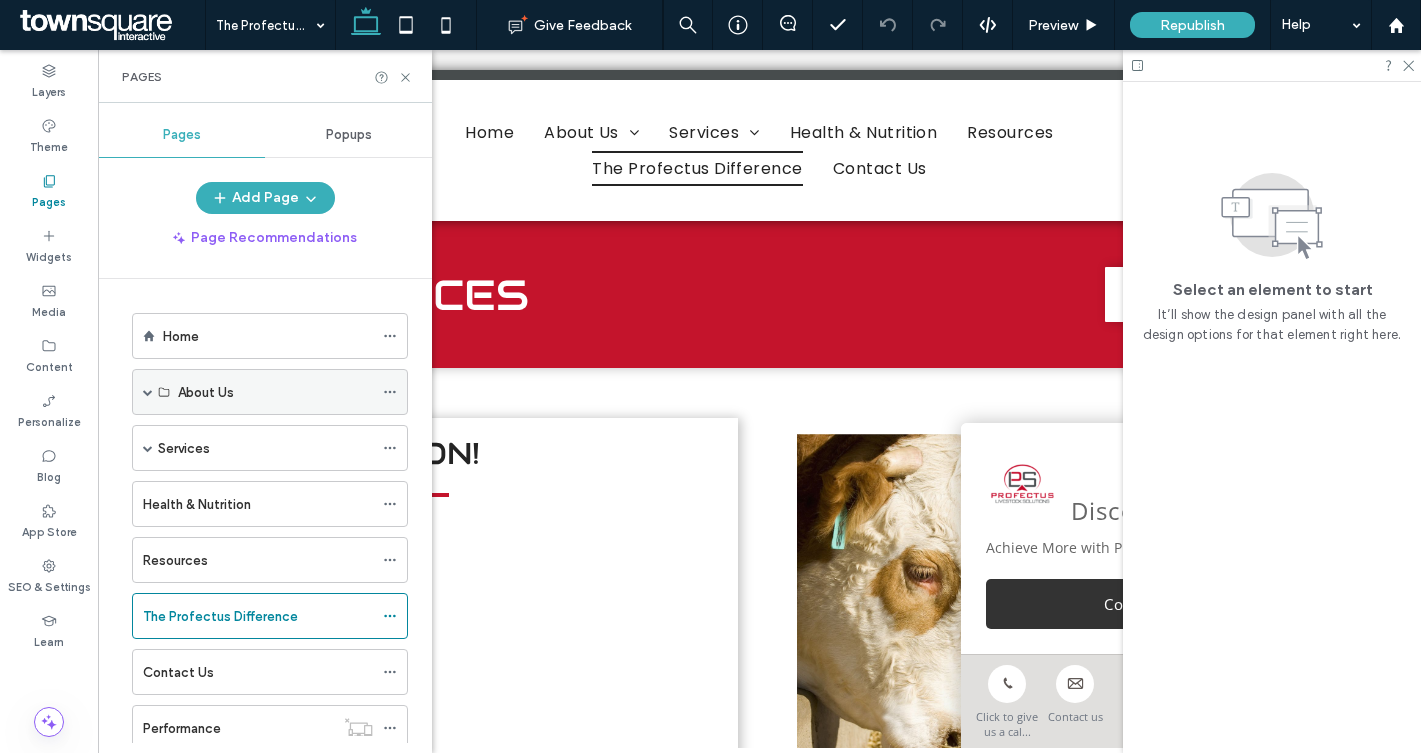 click at bounding box center [148, 392] 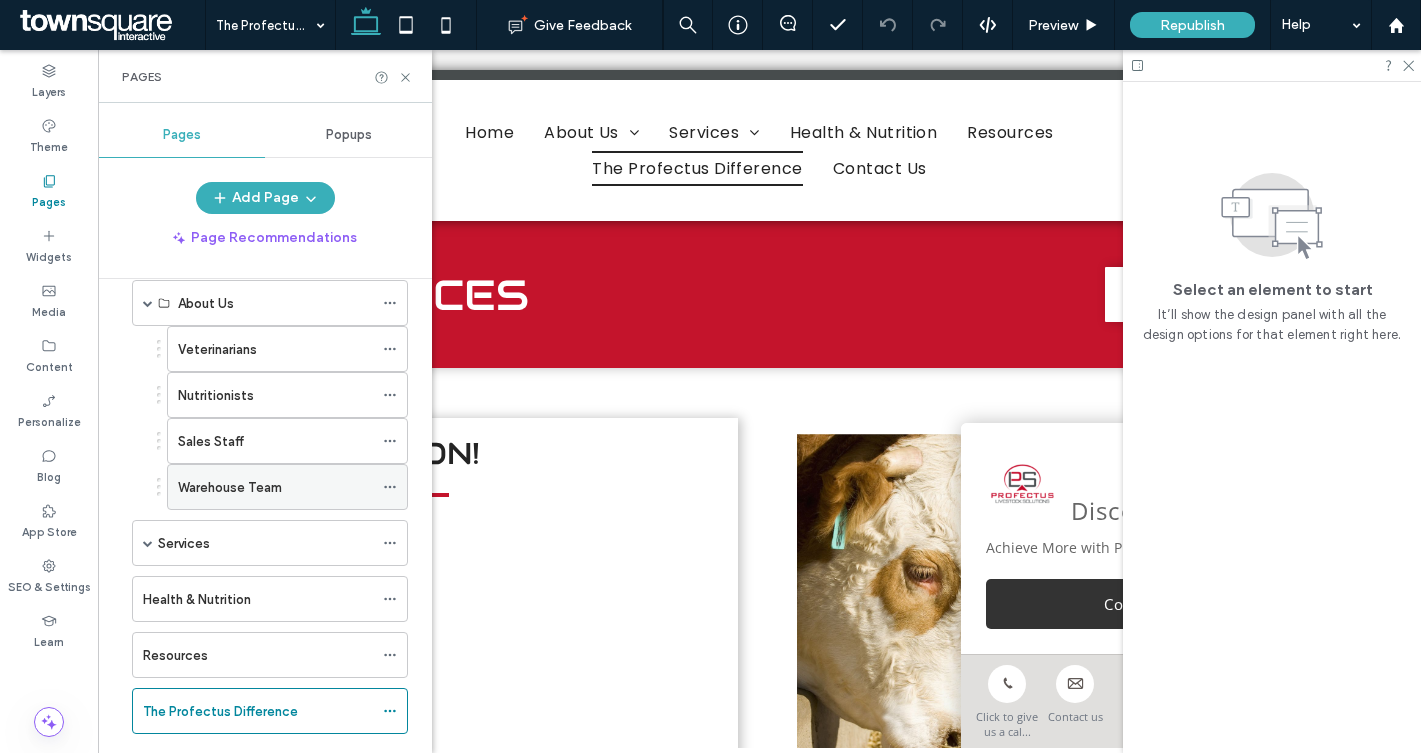 scroll, scrollTop: 85, scrollLeft: 0, axis: vertical 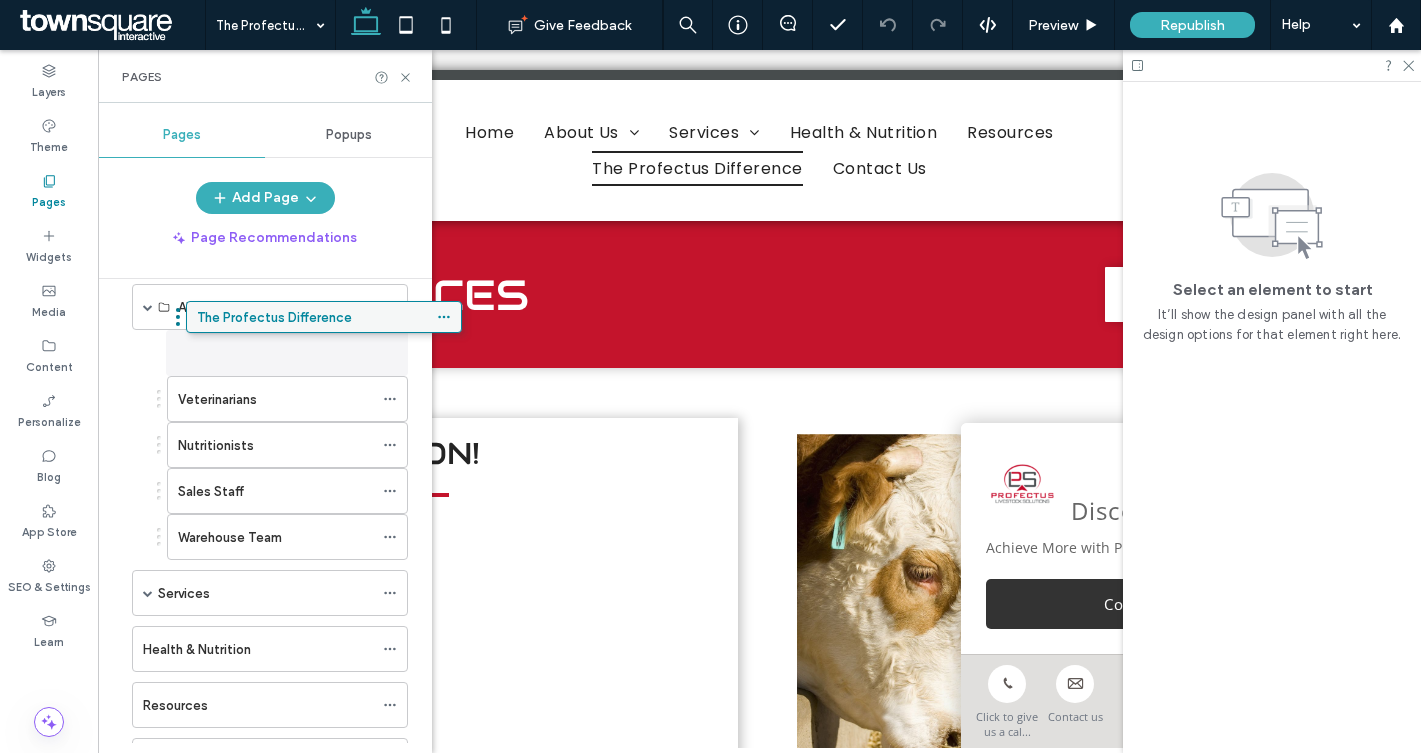 drag, startPoint x: 252, startPoint y: 710, endPoint x: 306, endPoint y: 319, distance: 394.71127 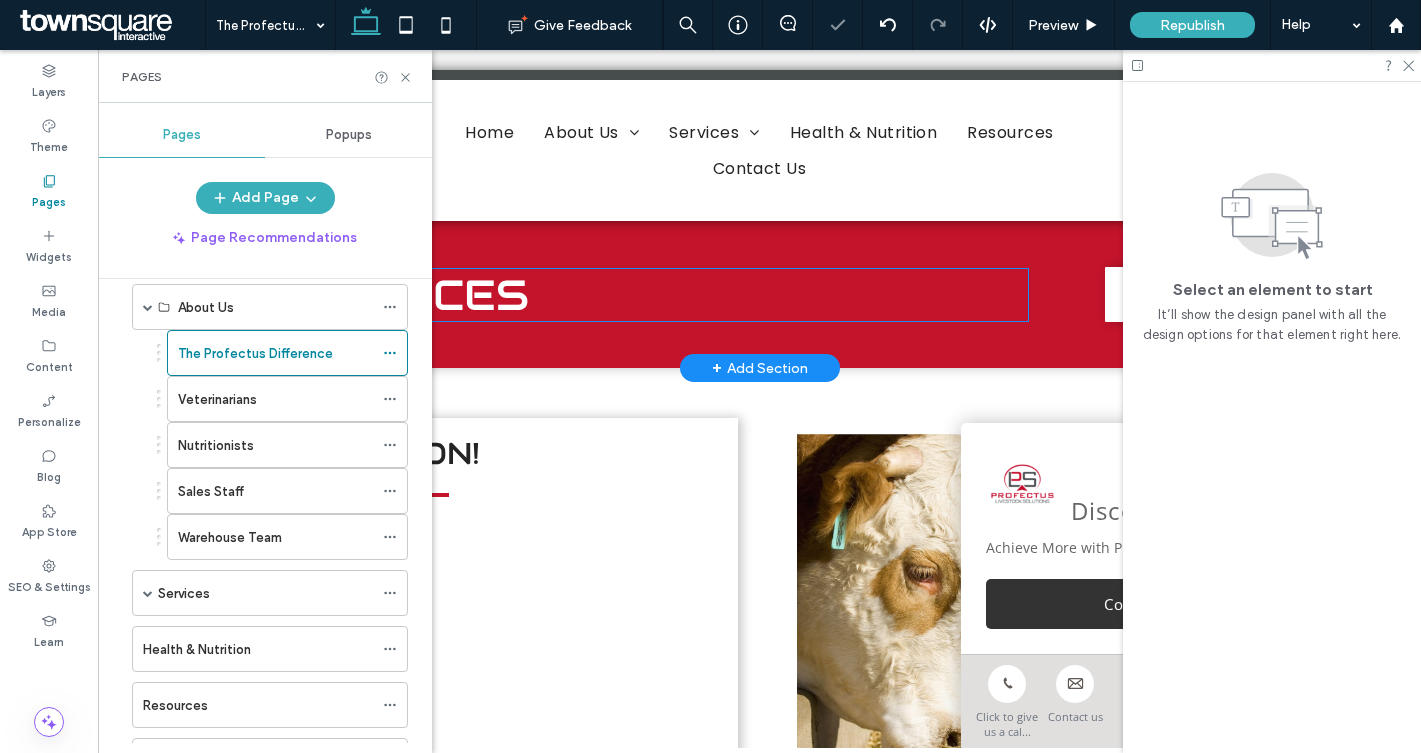 click on "Resources" at bounding box center (378, 295) 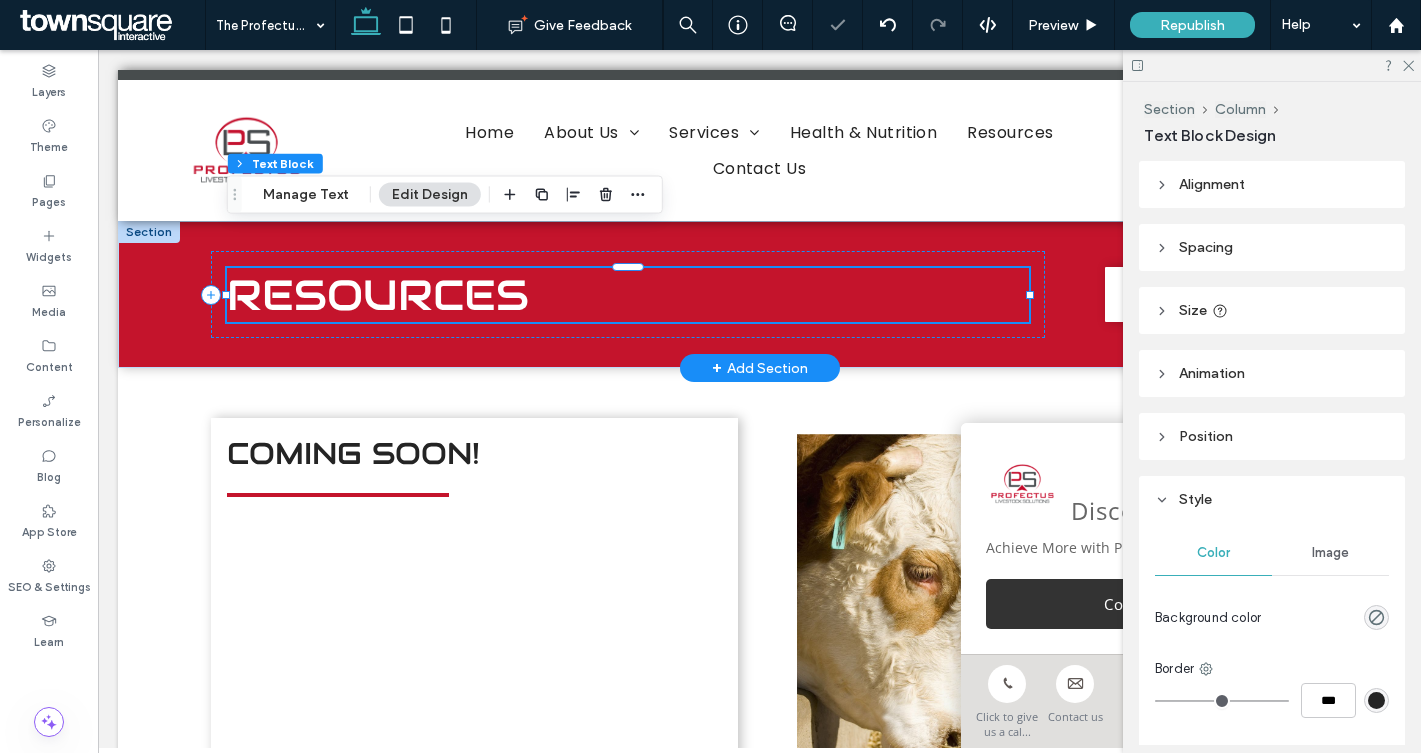 click on "Resources" at bounding box center (378, 295) 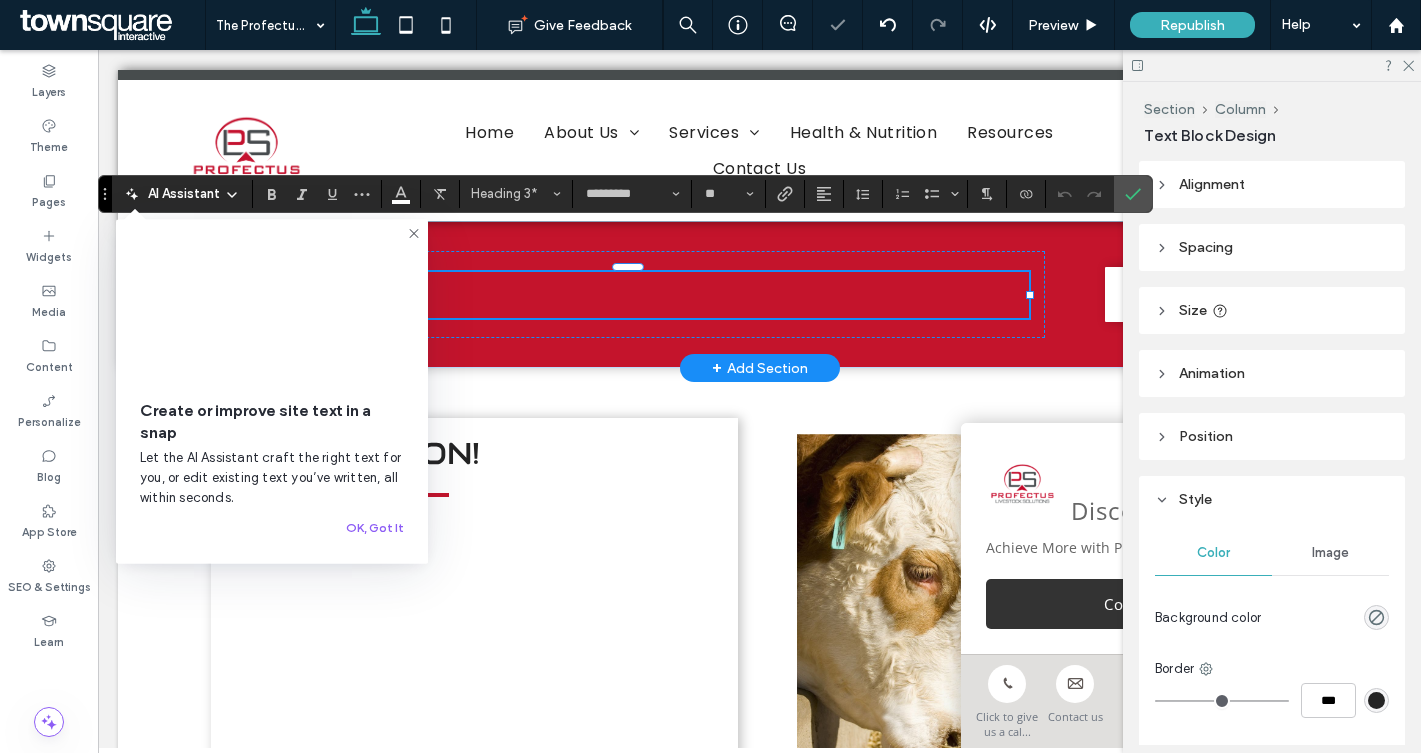 paste 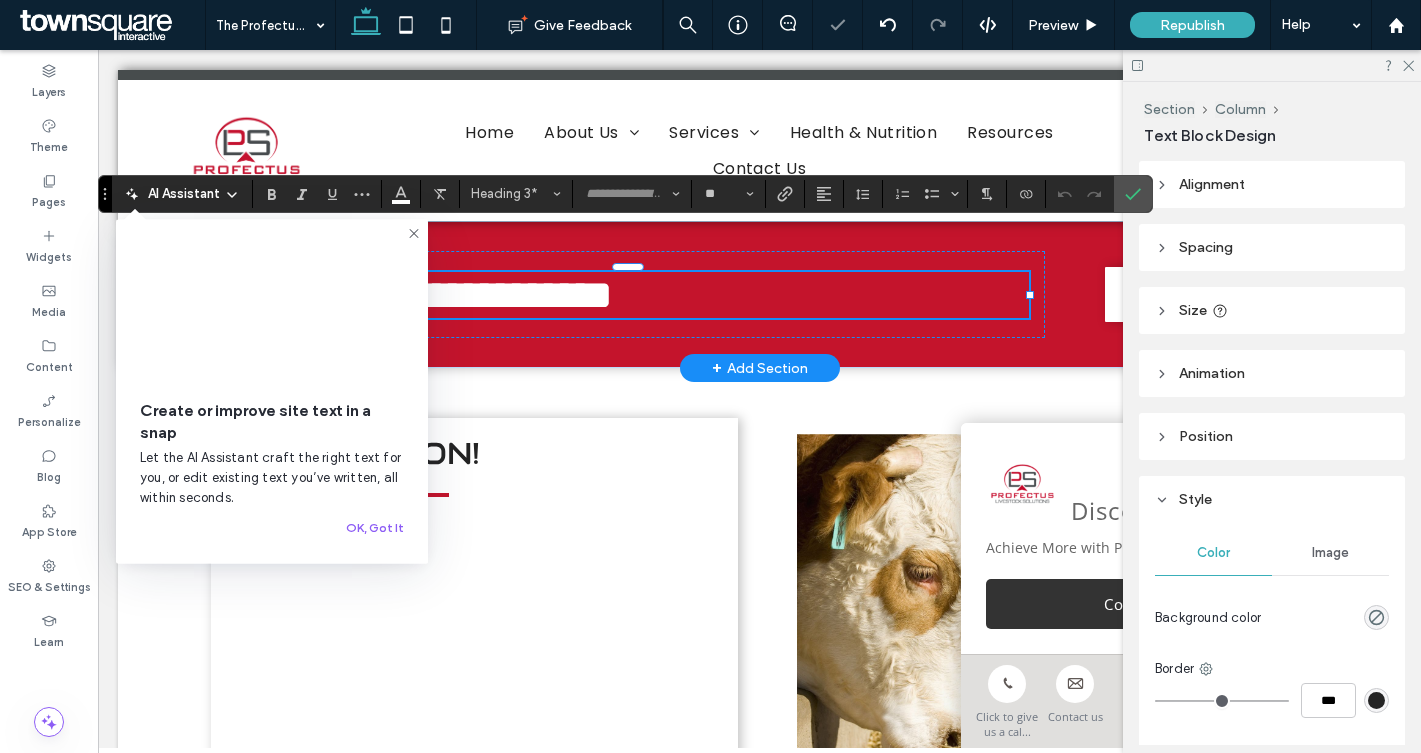 scroll, scrollTop: 3, scrollLeft: 0, axis: vertical 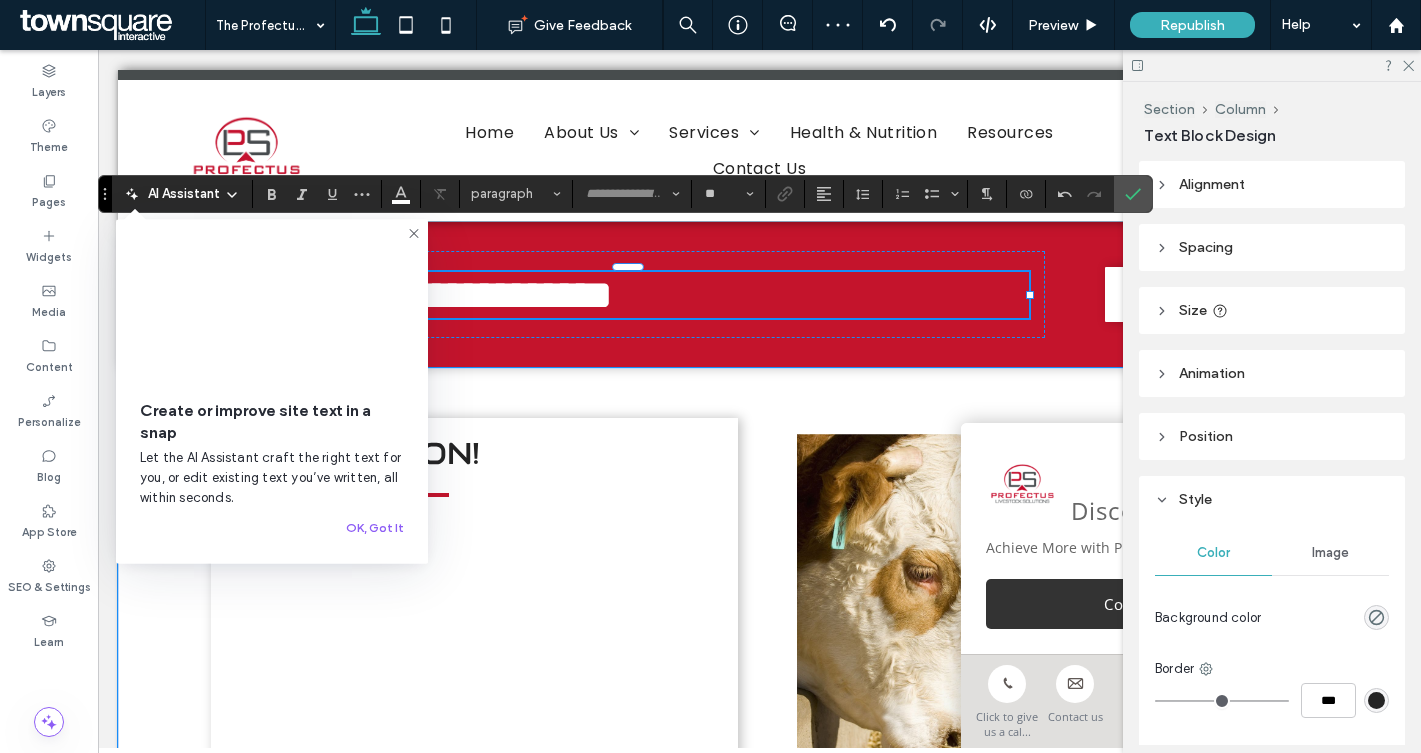 click on "Coming Soon!" at bounding box center (760, 594) 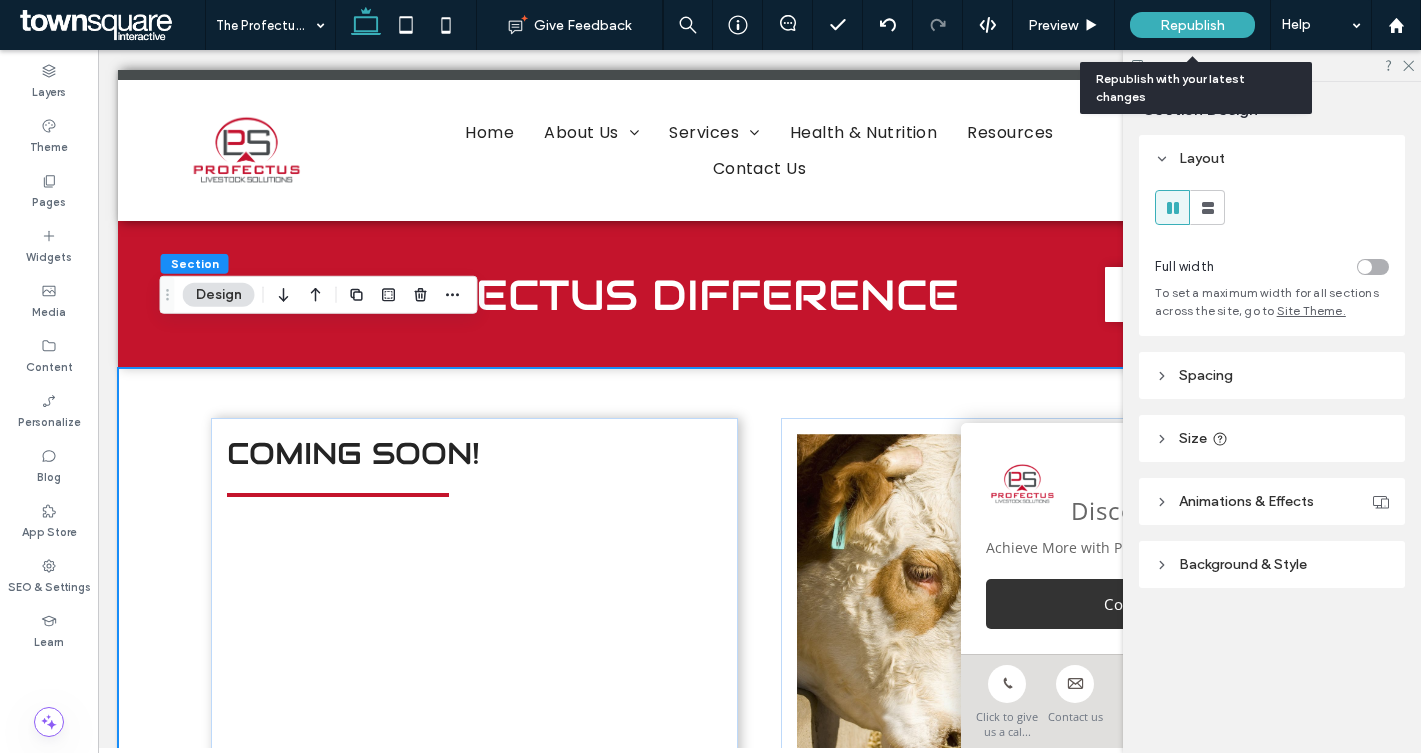 click on "Republish" at bounding box center [1192, 25] 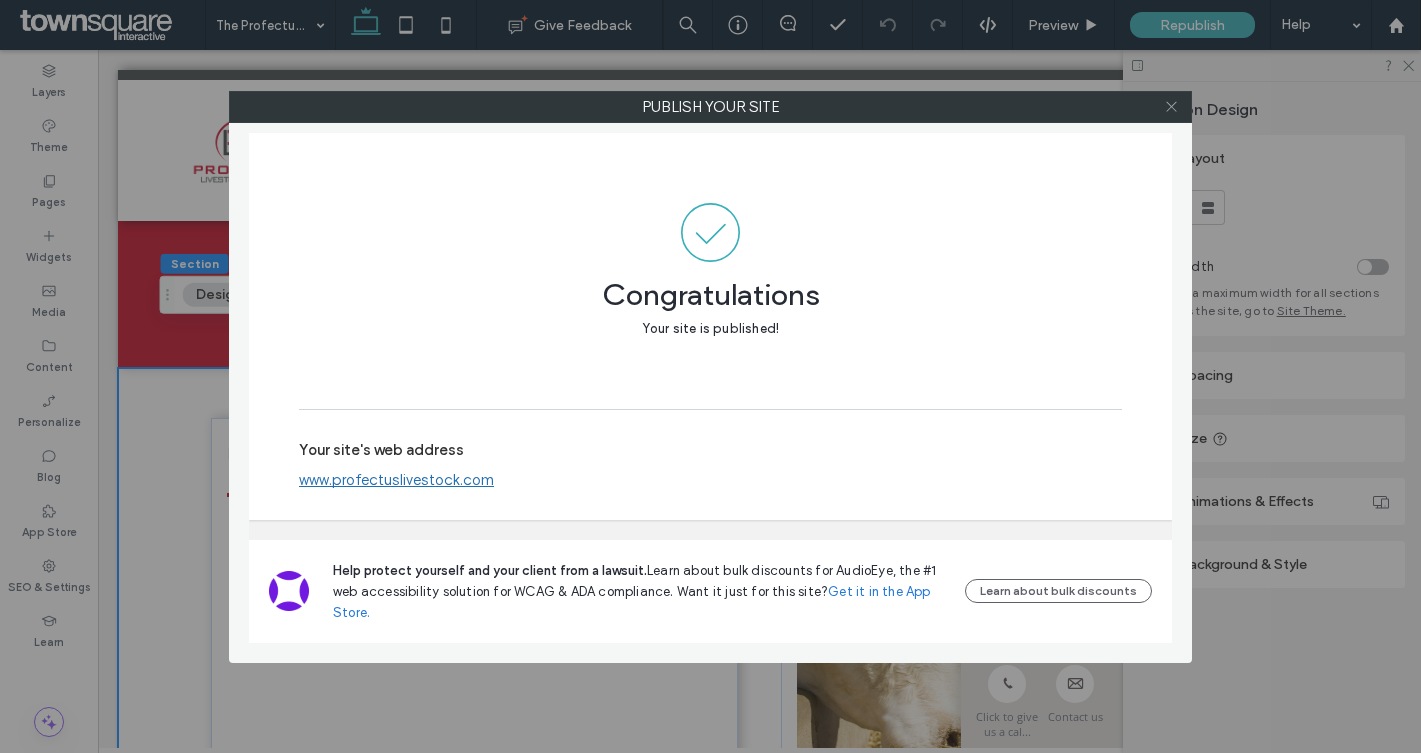 click 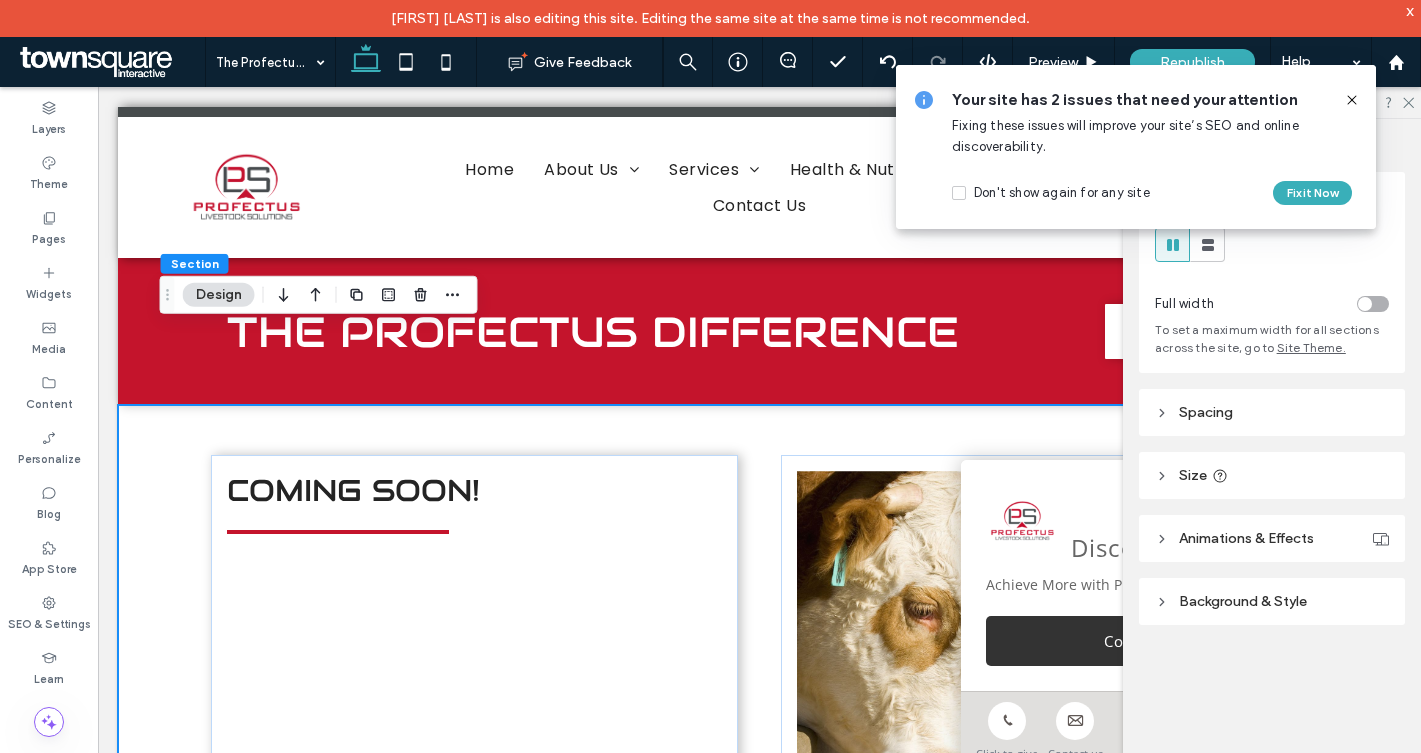 click 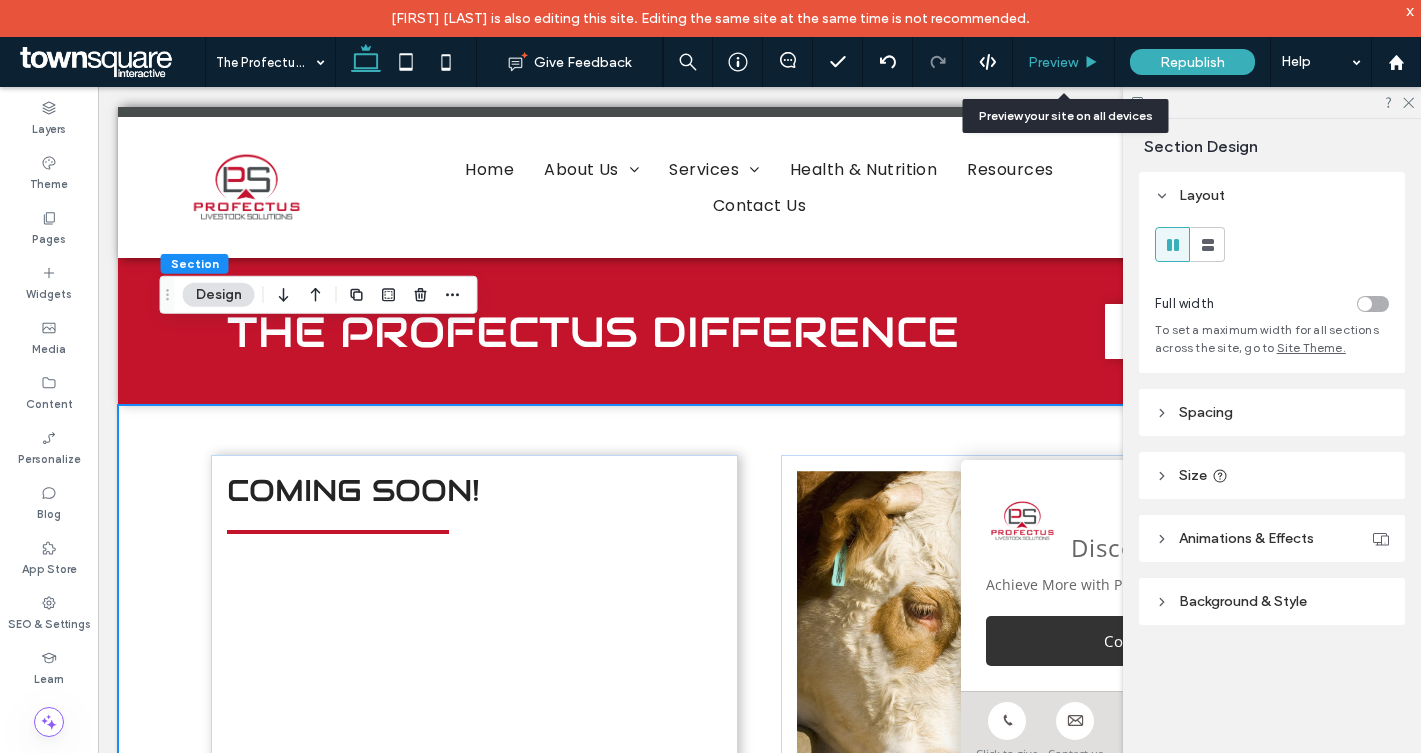 click on "Preview" at bounding box center (1053, 62) 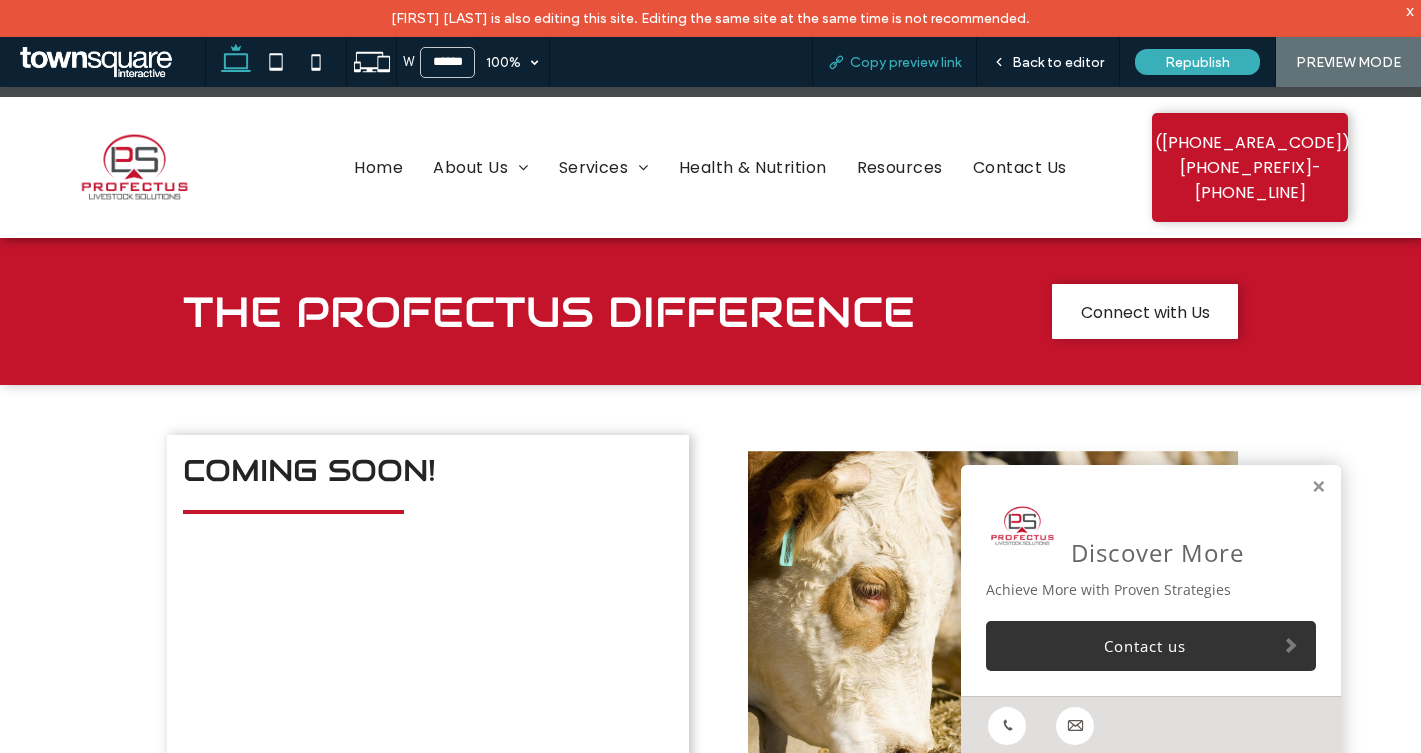 click on "Copy preview link" at bounding box center (905, 62) 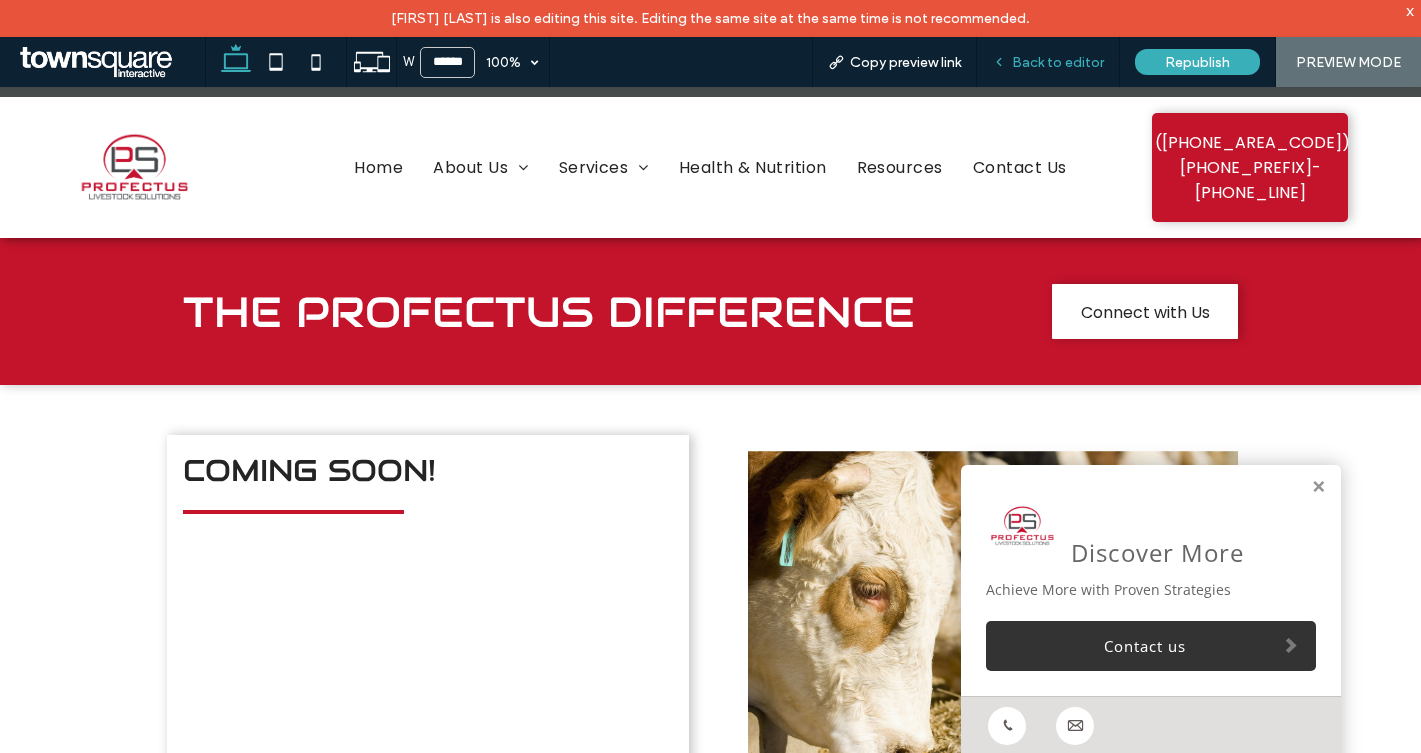 click on "Back to editor" at bounding box center (1058, 62) 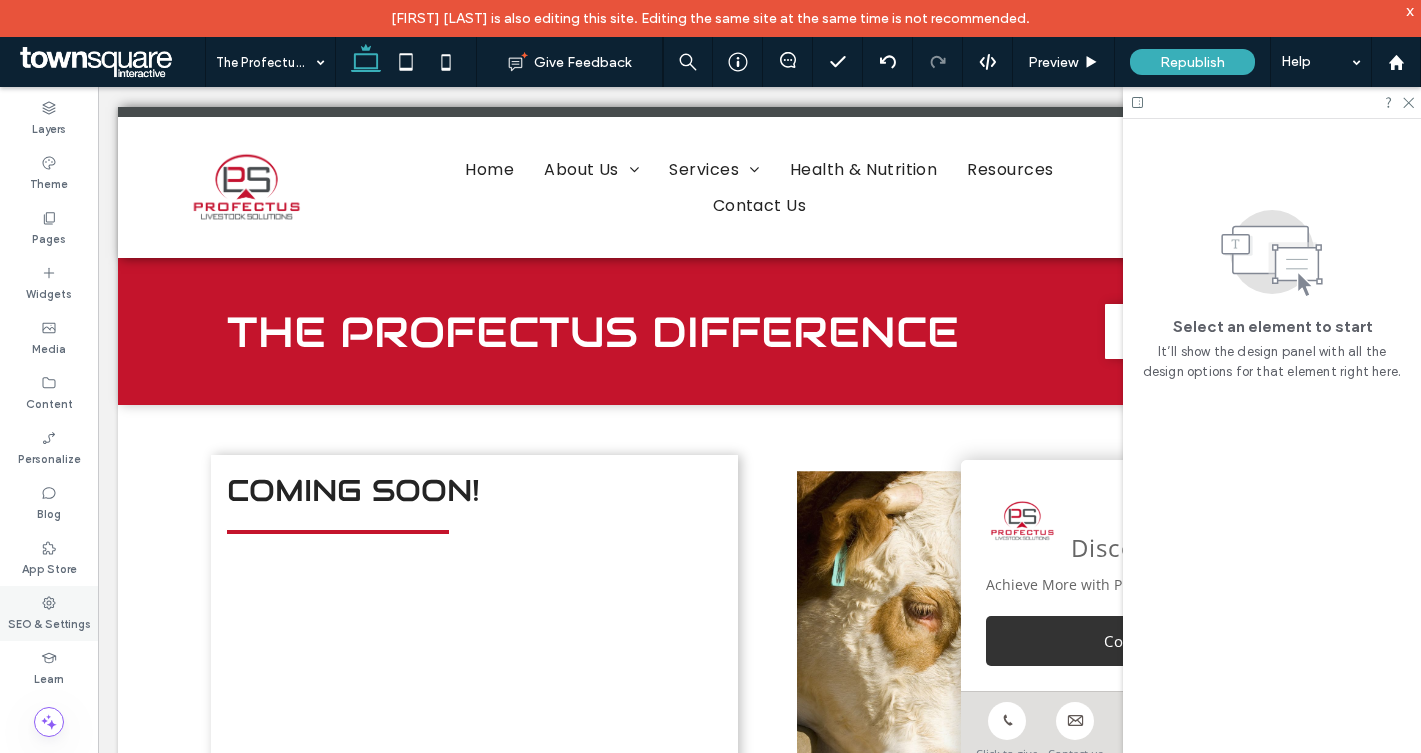 click on "SEO & Settings" at bounding box center [49, 622] 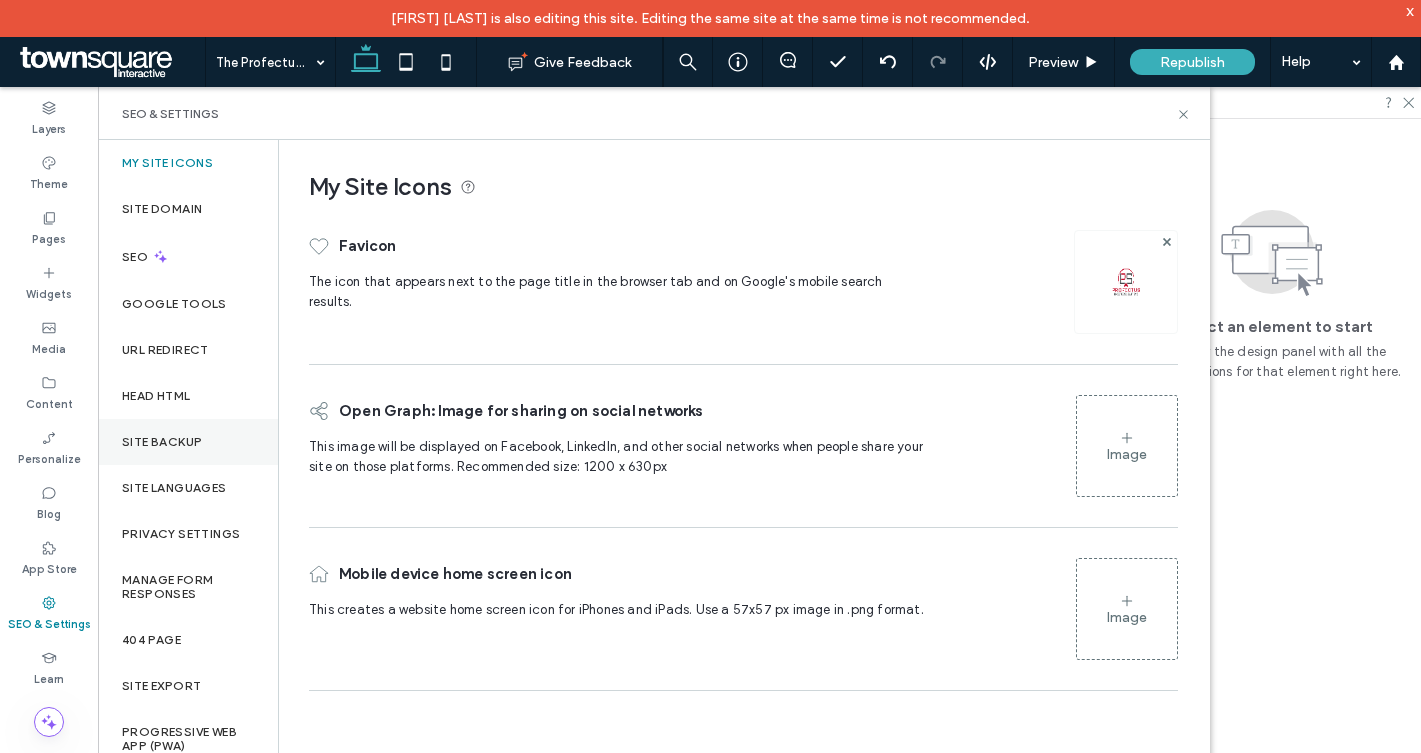 click on "Site Backup" at bounding box center [188, 442] 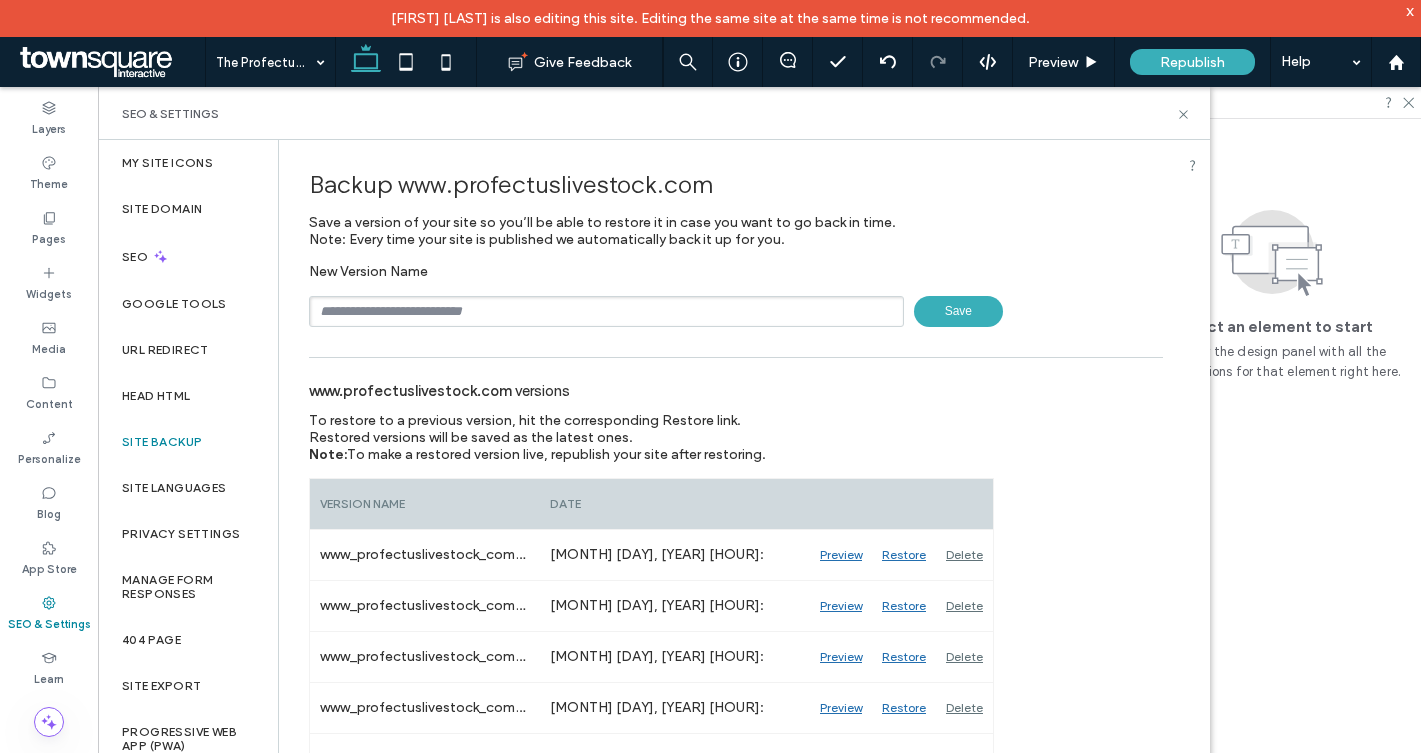 click on "Save" at bounding box center [958, 311] 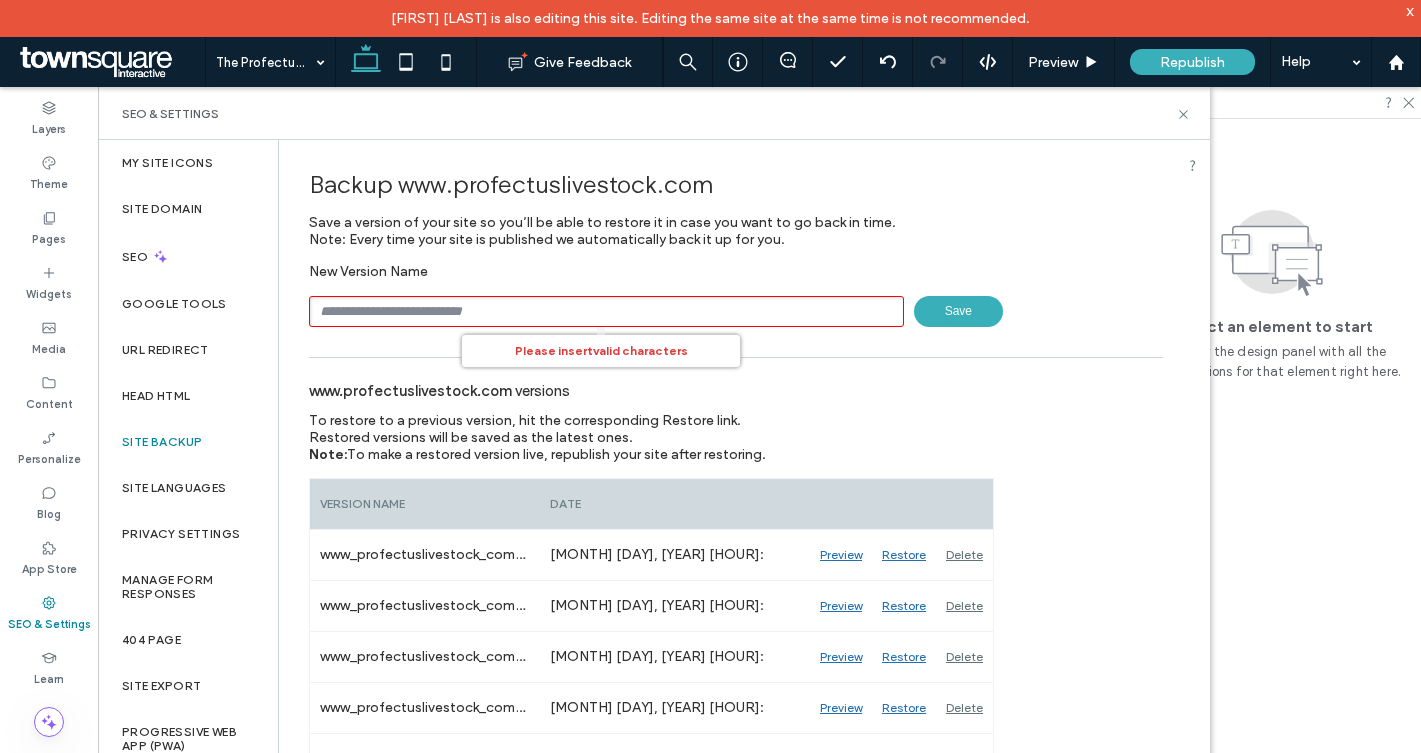 click at bounding box center (606, 311) 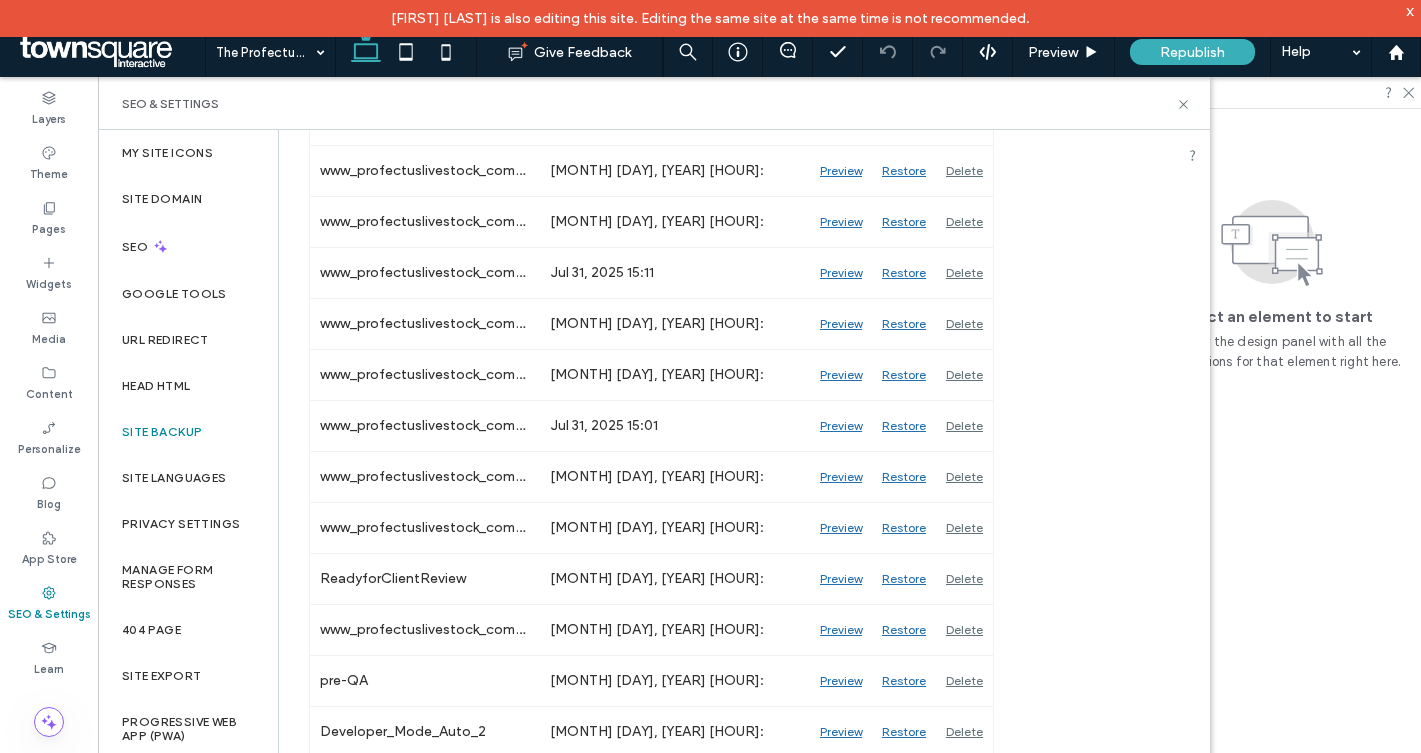 scroll, scrollTop: 0, scrollLeft: 0, axis: both 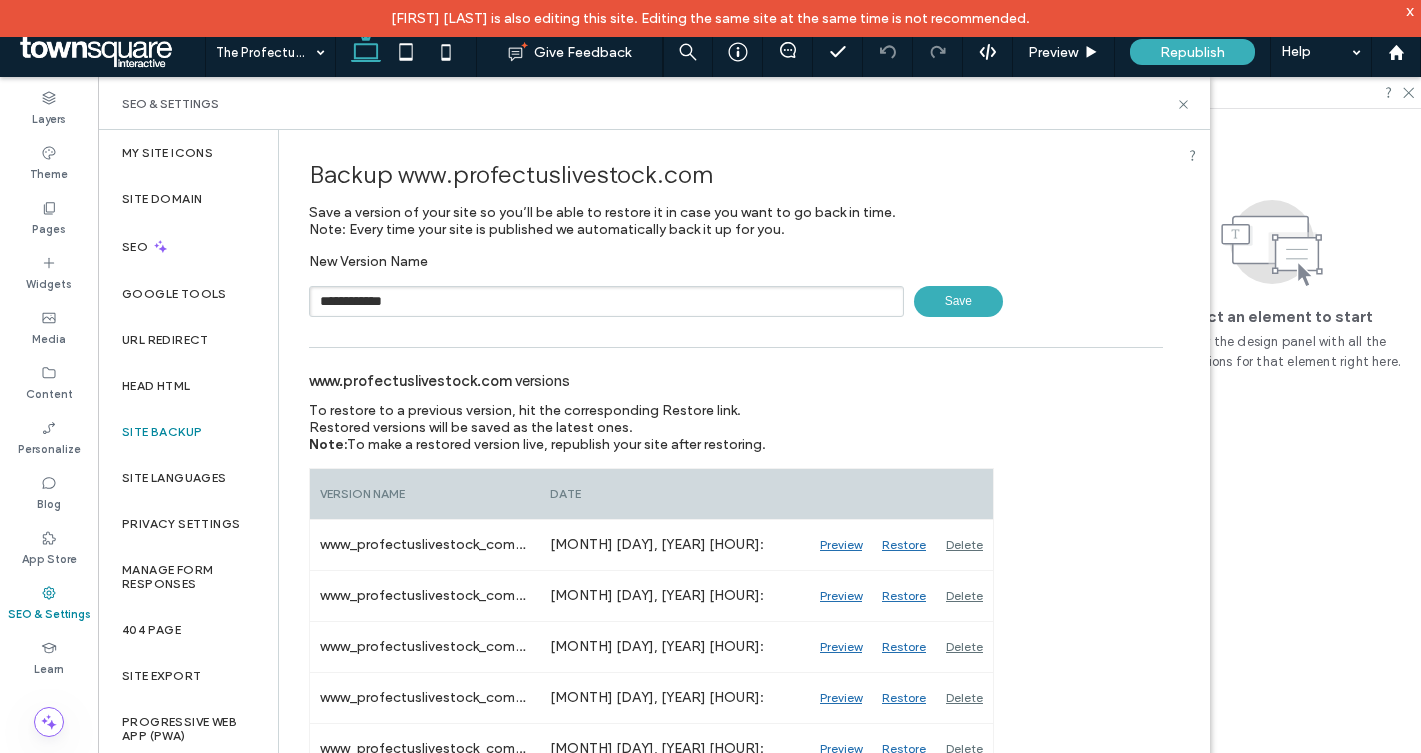 type on "**********" 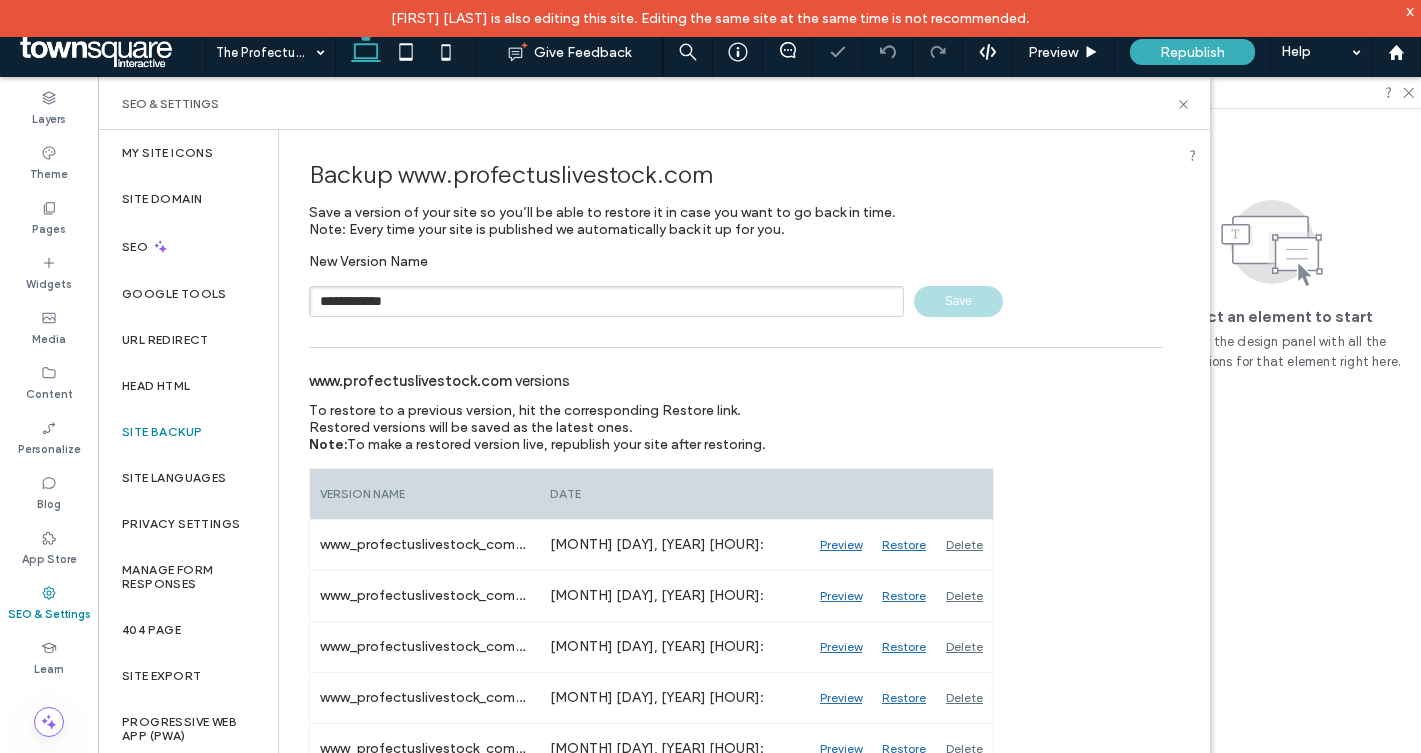 type 